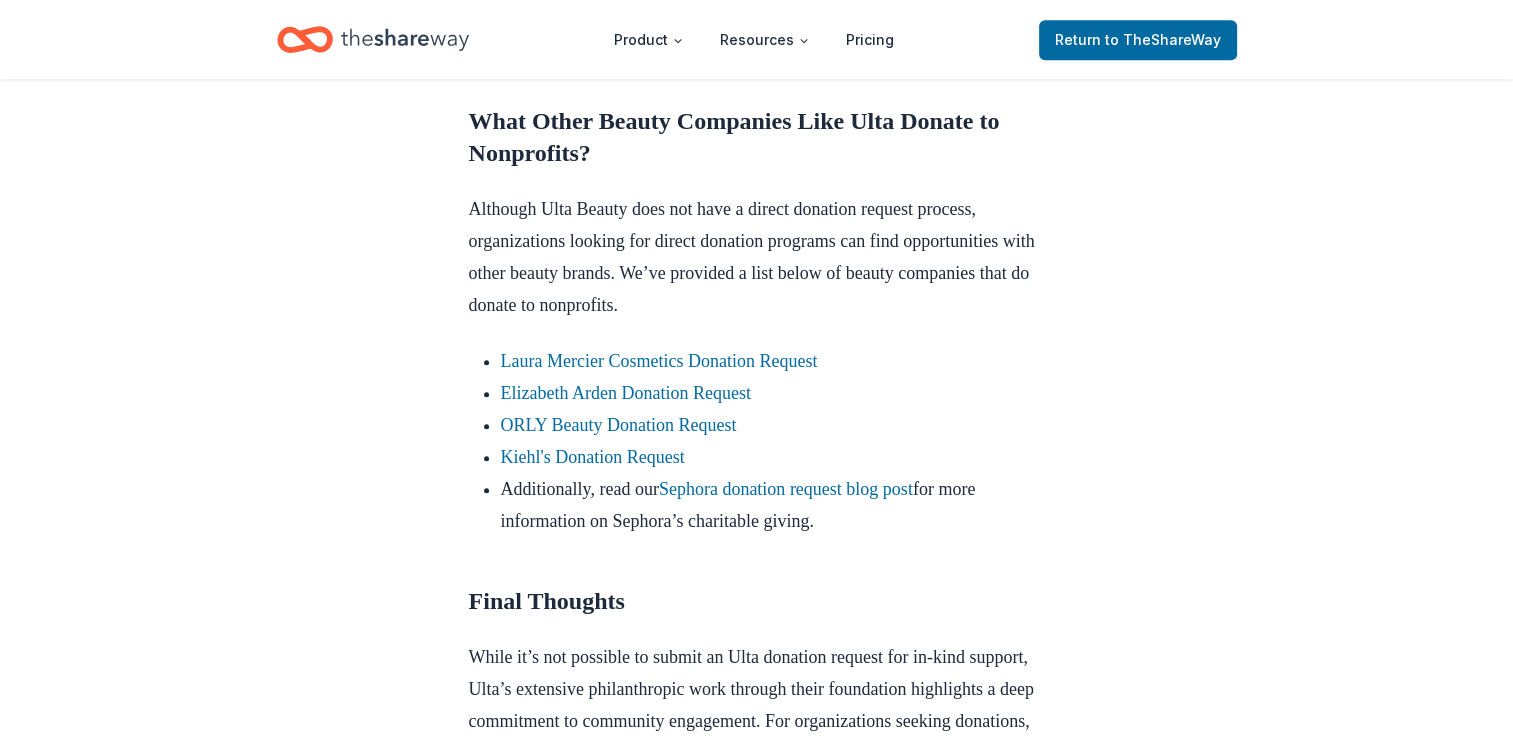 scroll, scrollTop: 1700, scrollLeft: 0, axis: vertical 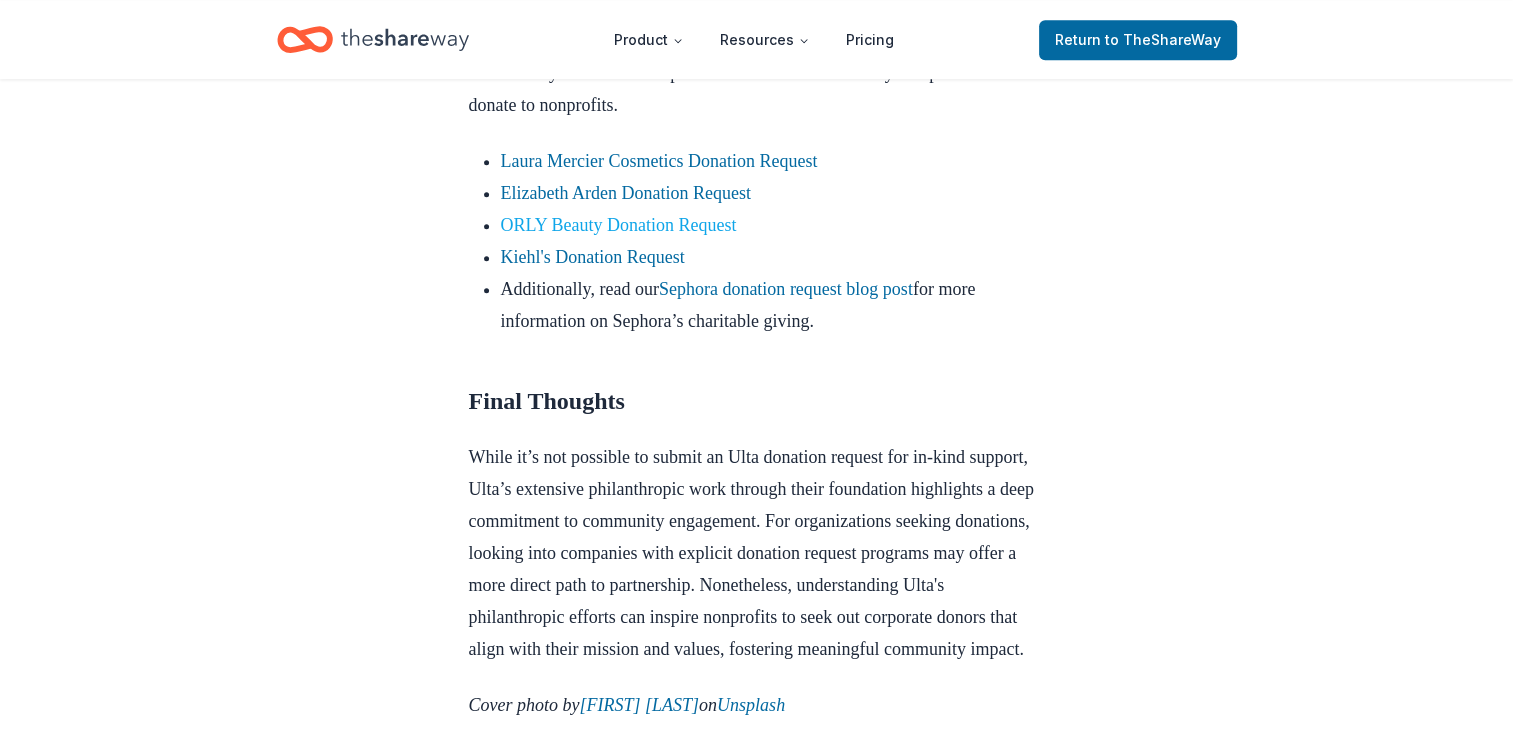 click on "ORLY Beauty Donation Request" at bounding box center [619, 225] 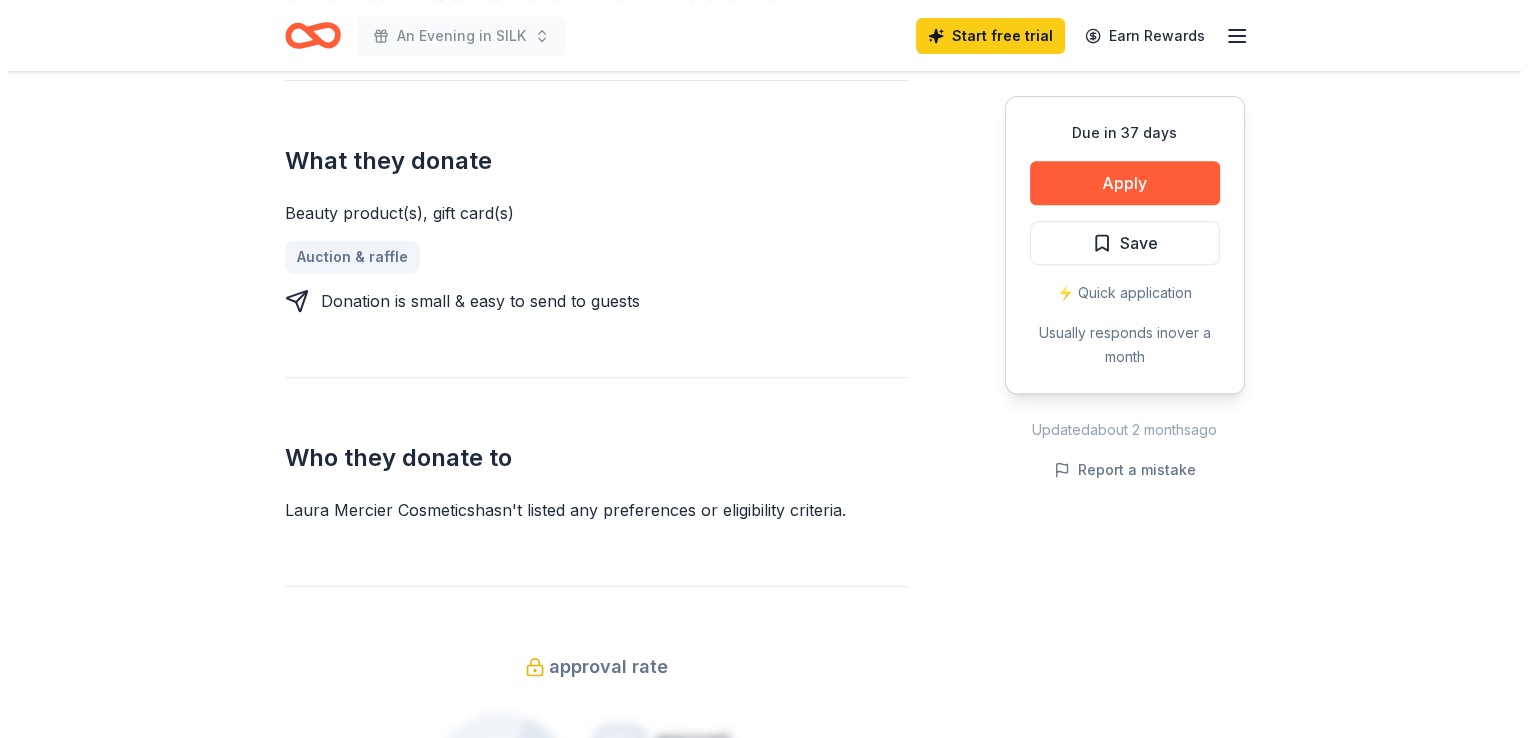 scroll, scrollTop: 500, scrollLeft: 0, axis: vertical 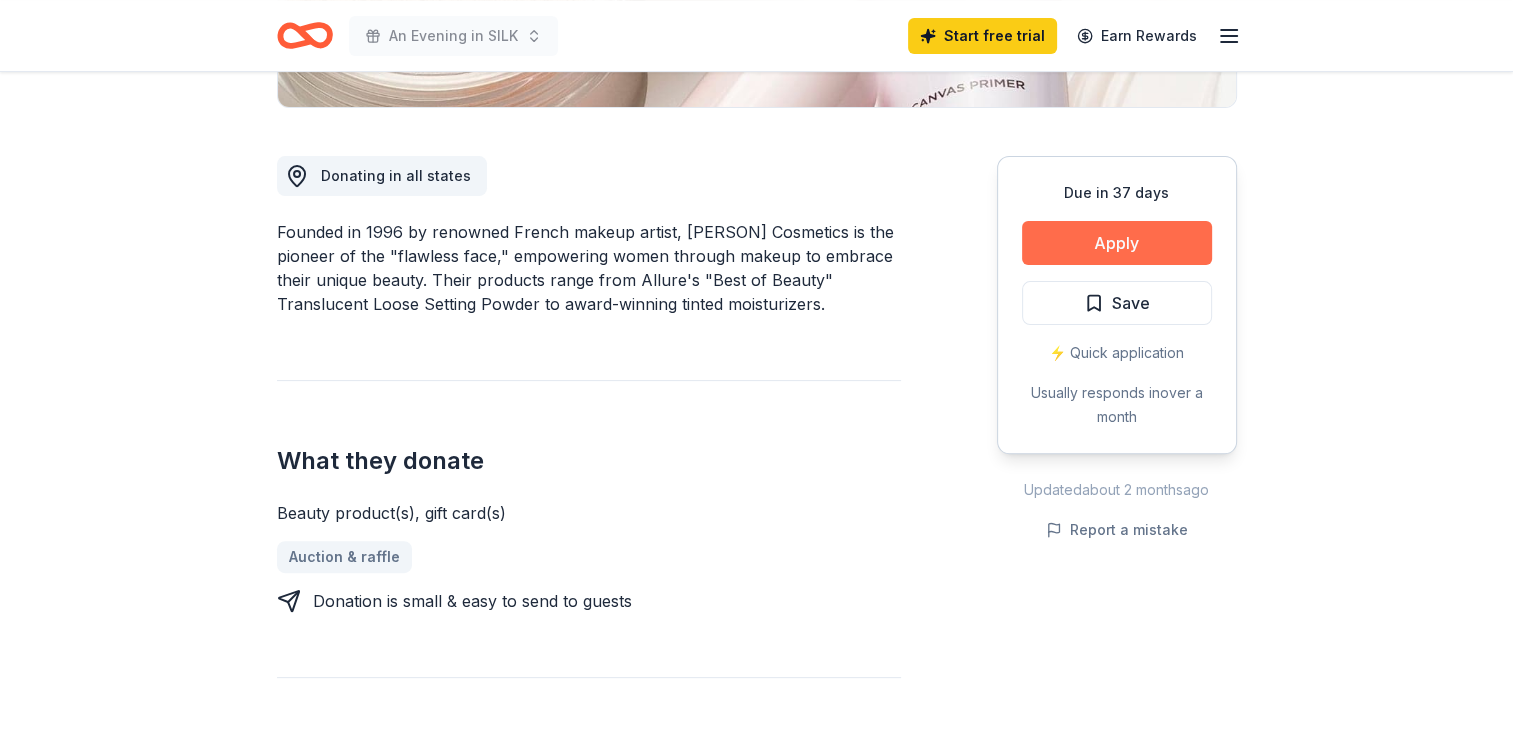 click on "Apply" at bounding box center (1117, 243) 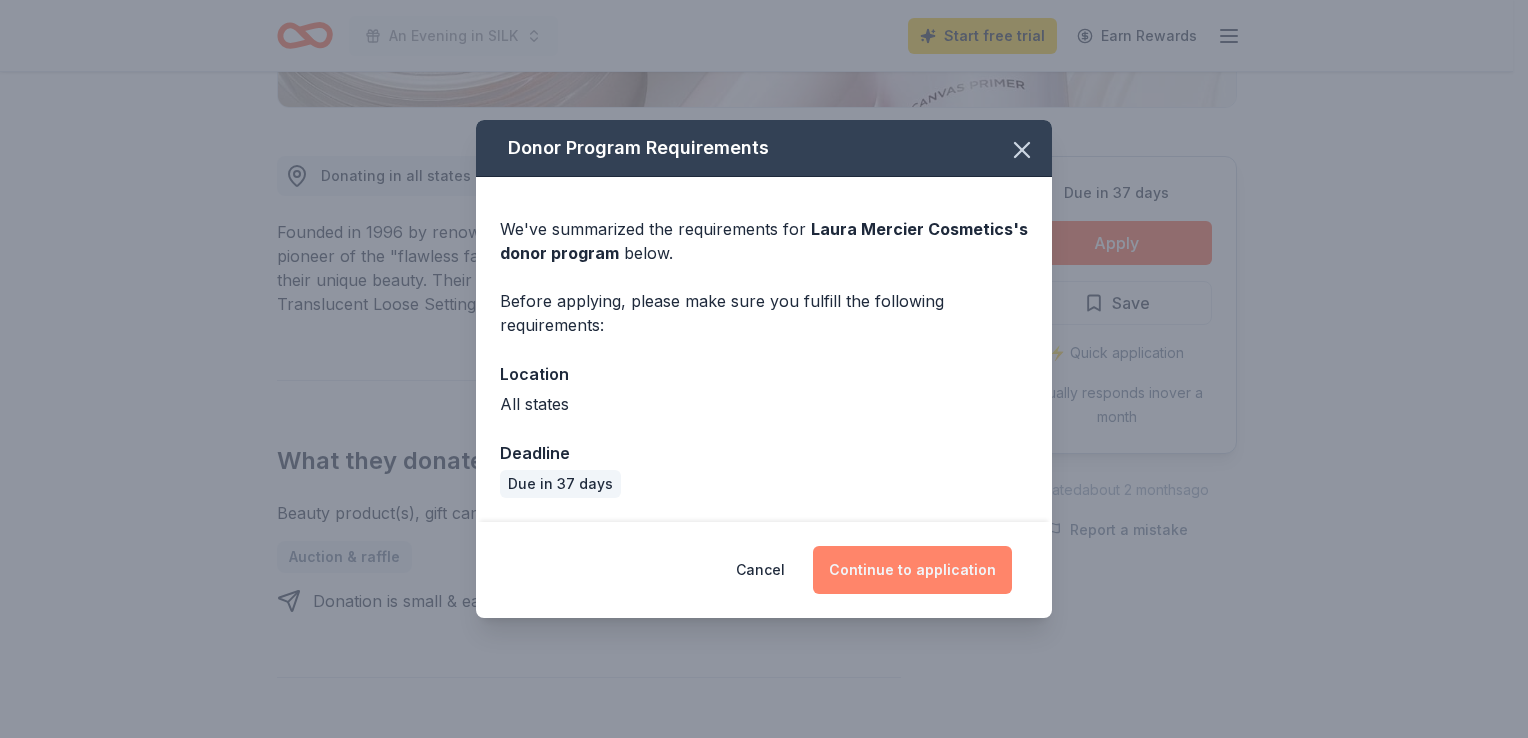 click on "Continue to application" at bounding box center (912, 570) 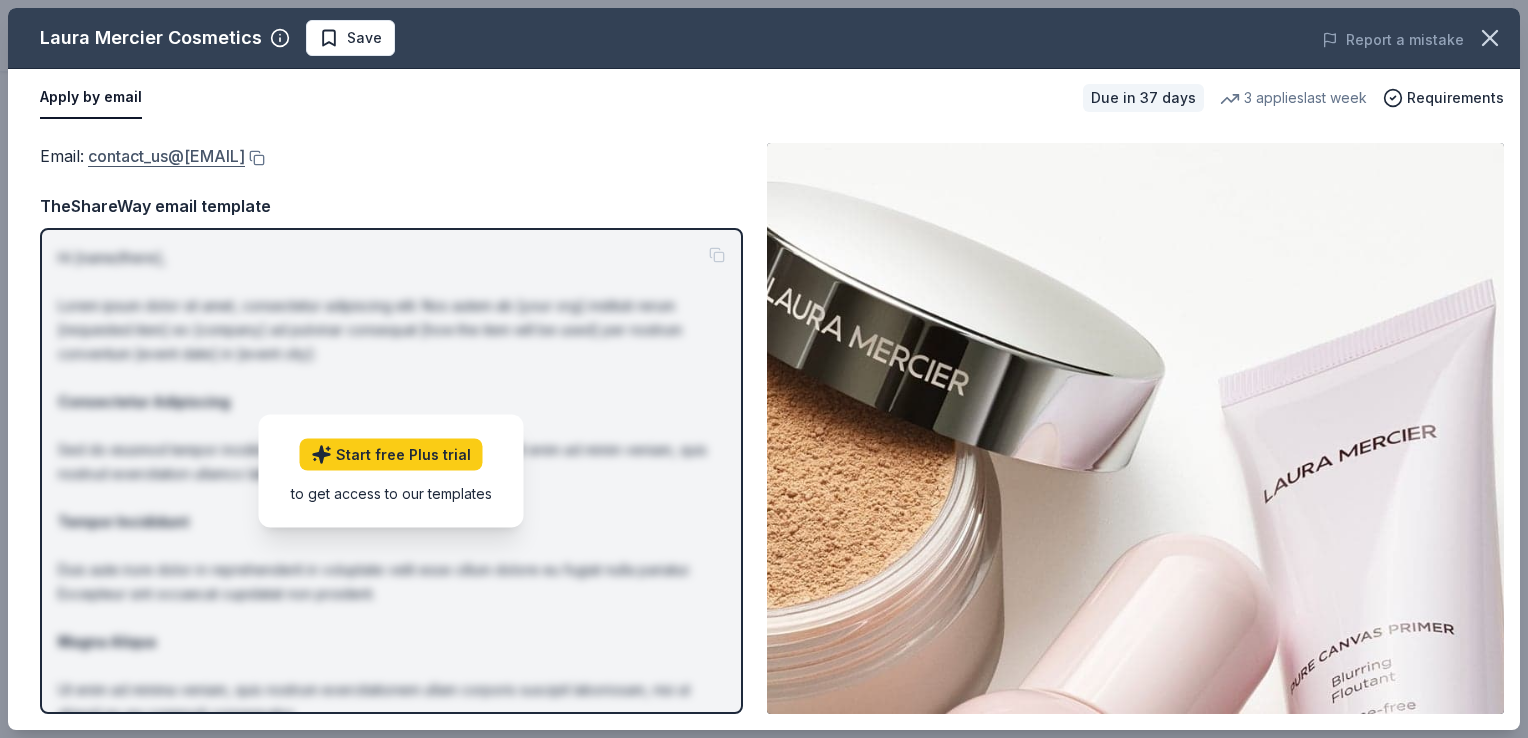 click on "contact_us@lauramercier.com" at bounding box center [166, 156] 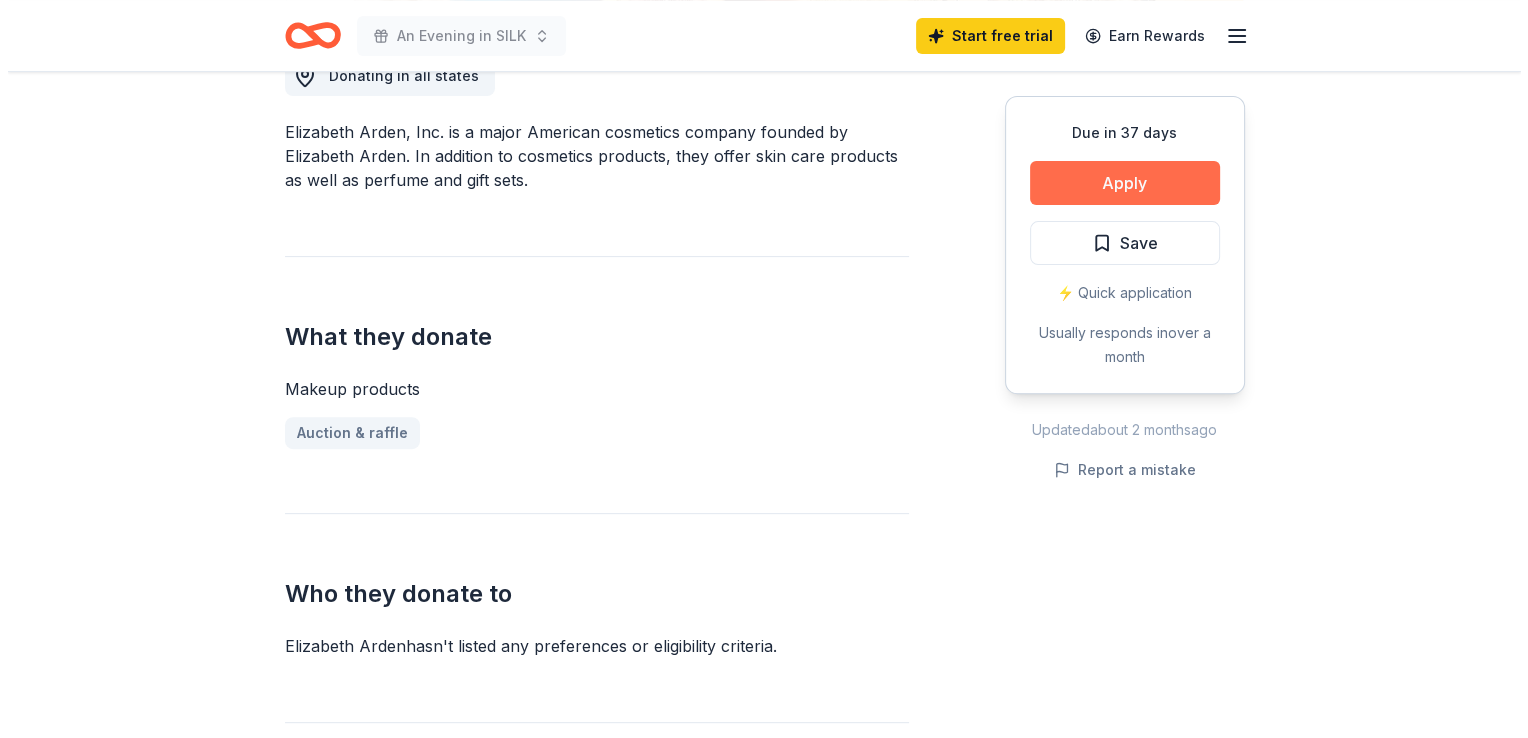 scroll, scrollTop: 400, scrollLeft: 0, axis: vertical 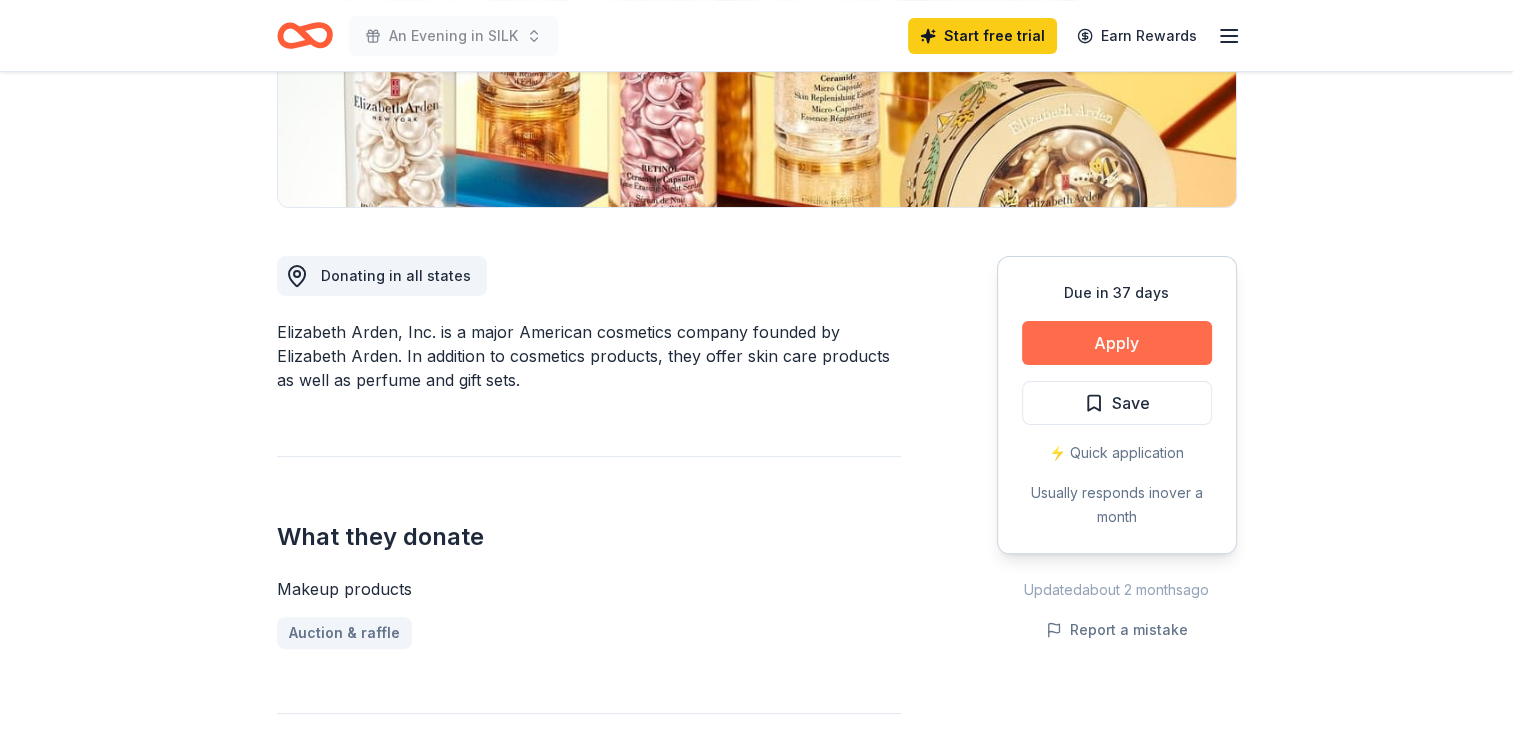 click on "Apply" at bounding box center [1117, 343] 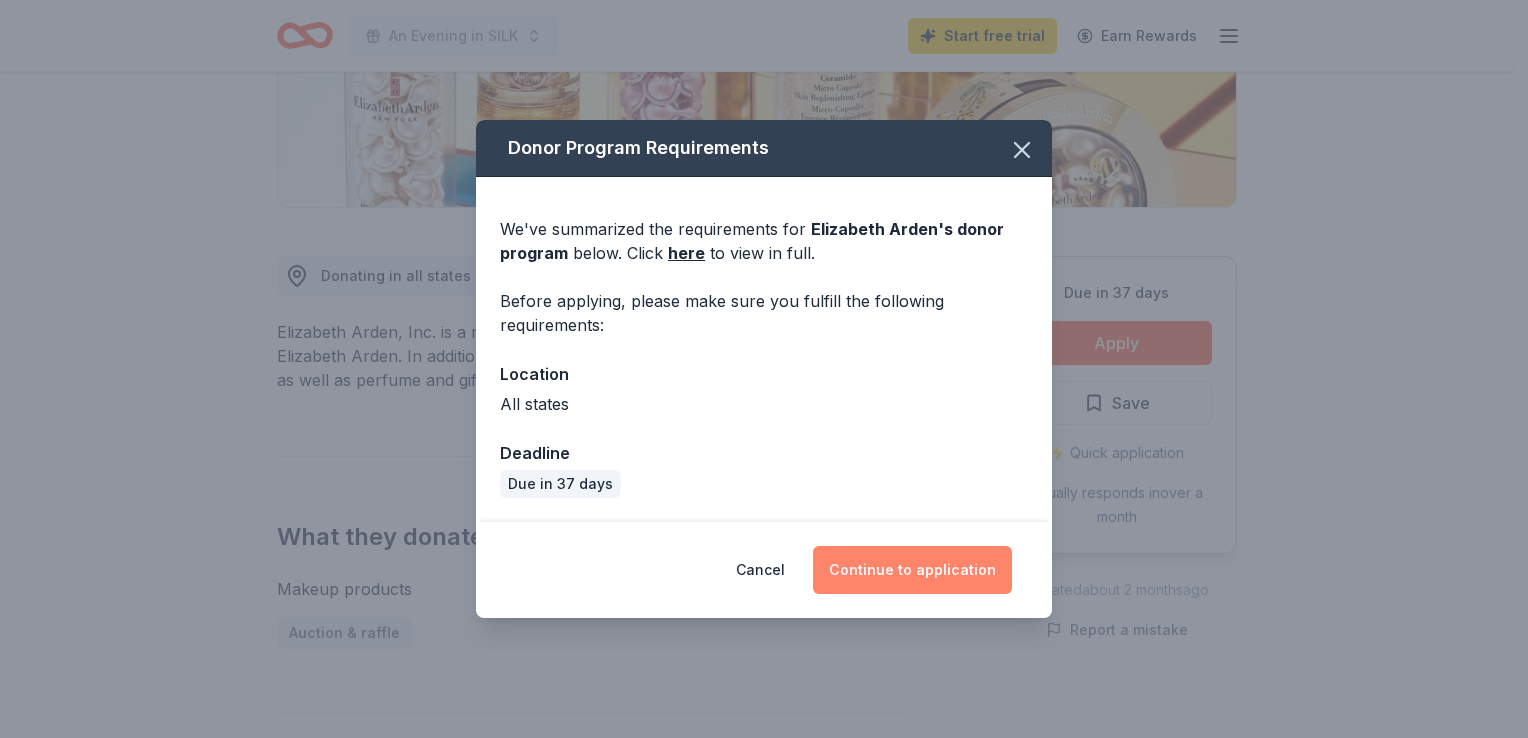 click on "Continue to application" at bounding box center [912, 570] 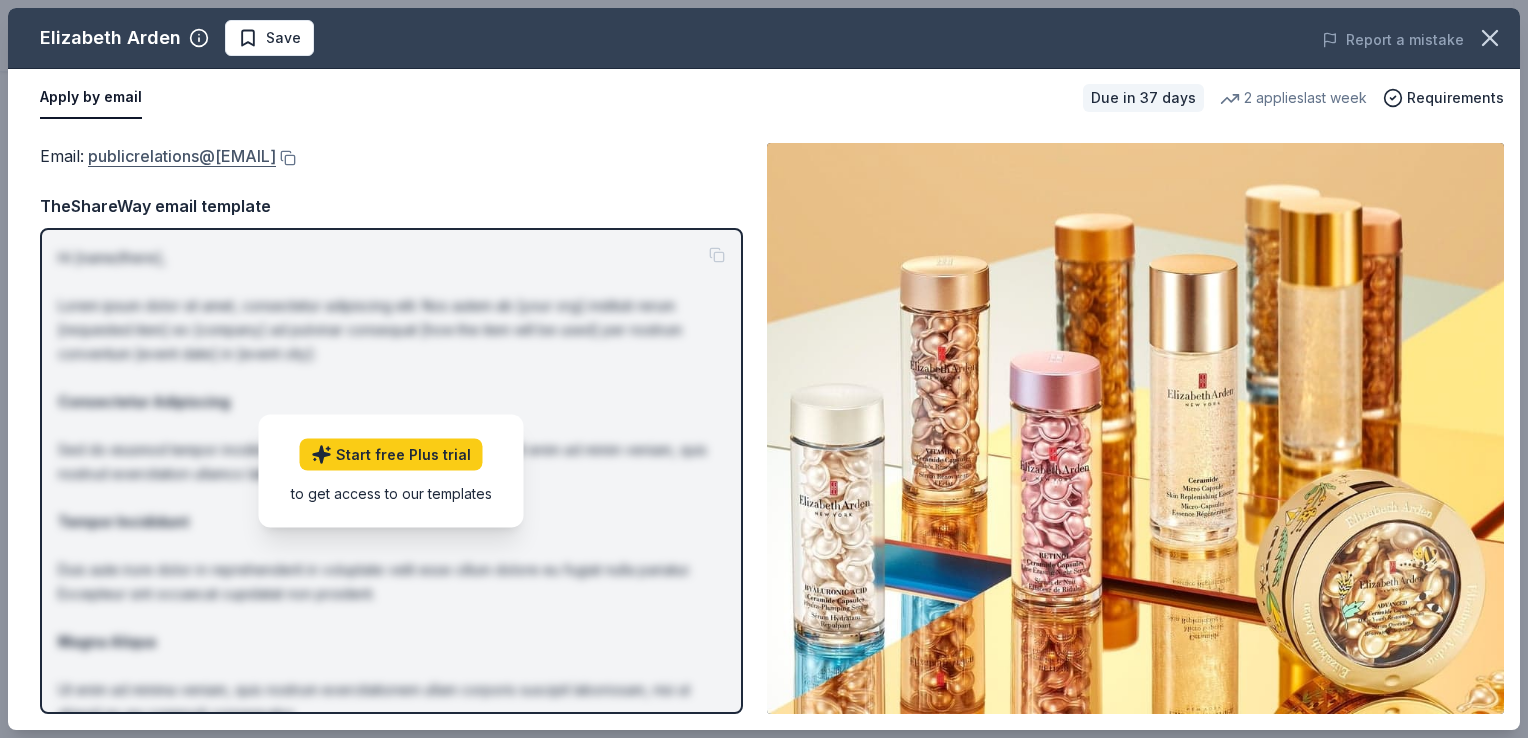 click on "publicrelations@[EMAIL]" at bounding box center (182, 156) 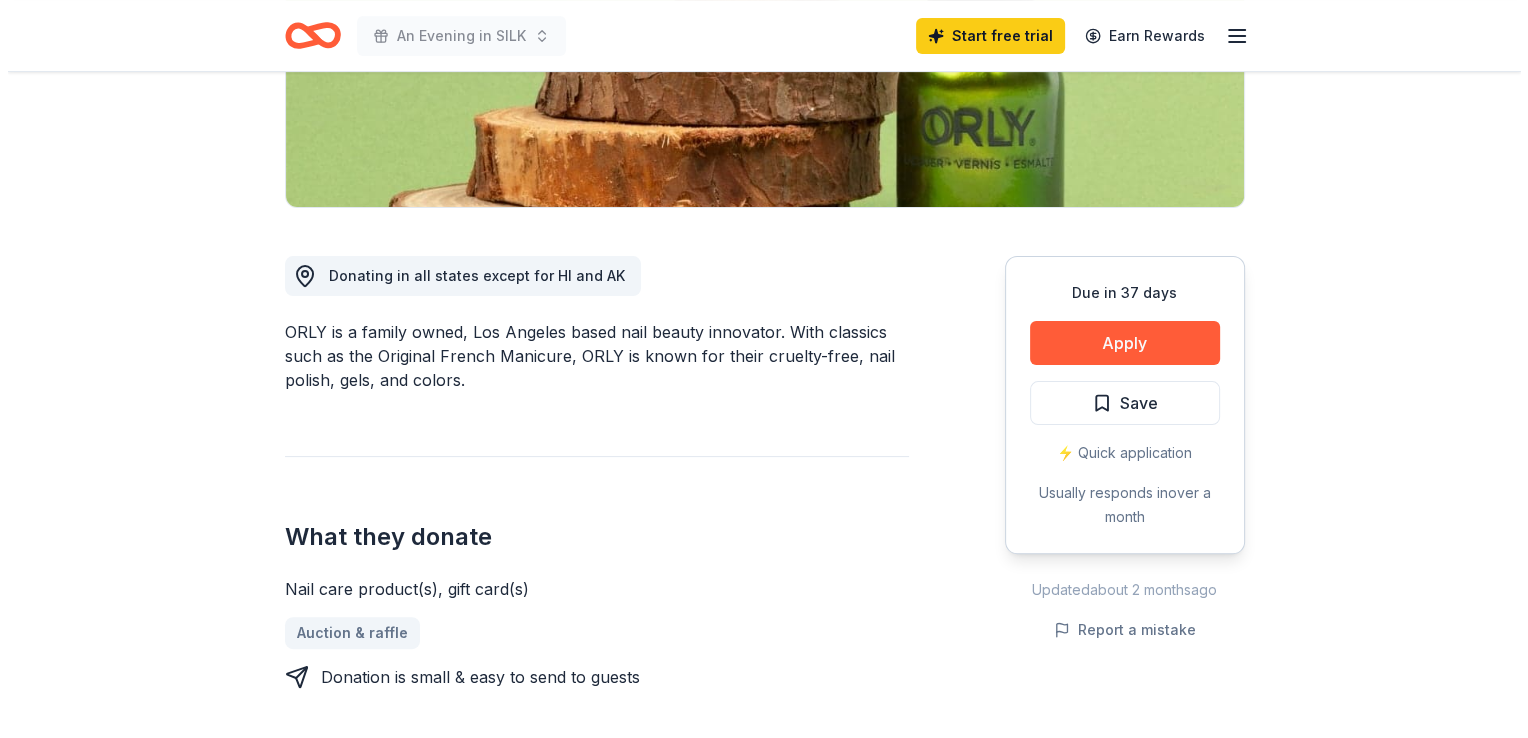 scroll, scrollTop: 600, scrollLeft: 0, axis: vertical 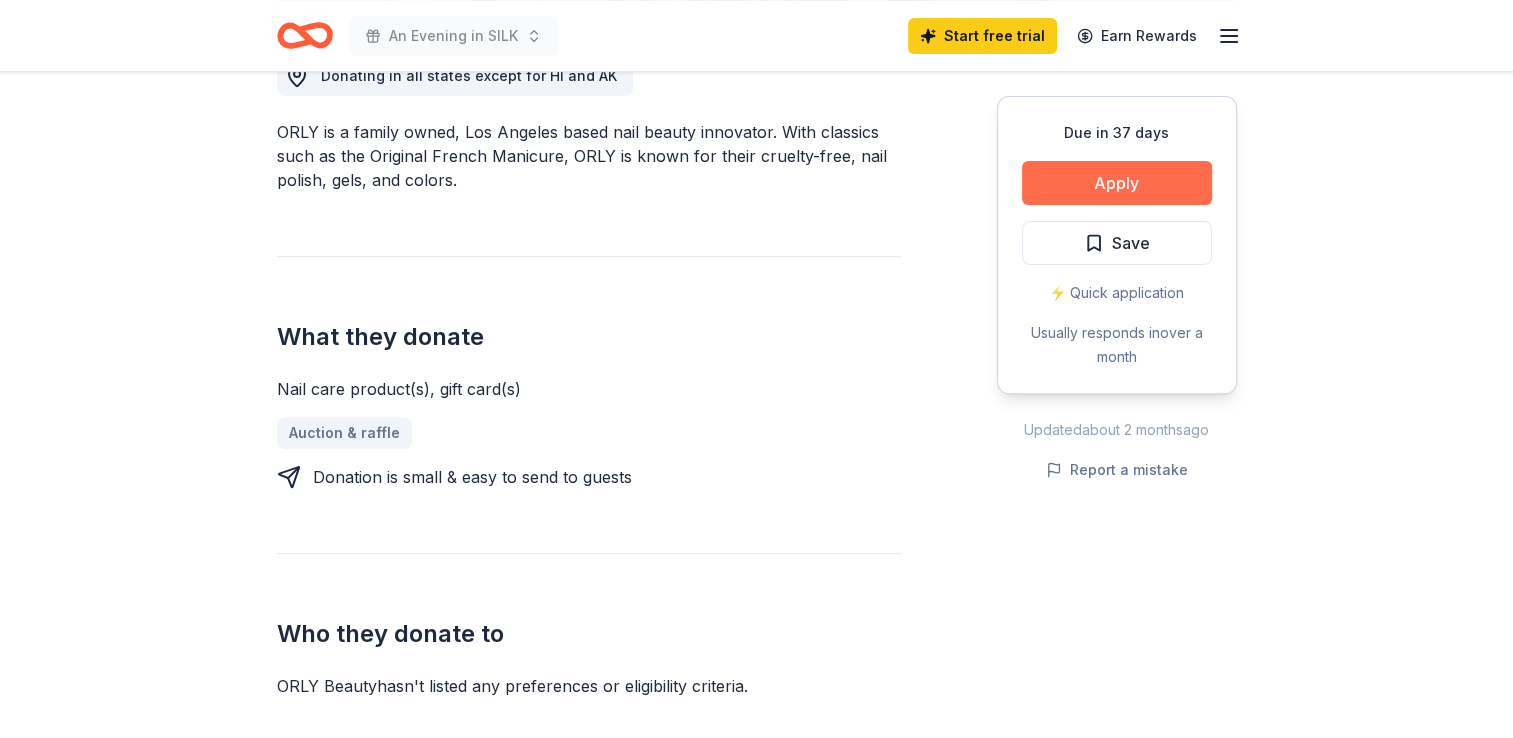 click on "Apply" at bounding box center (1117, 183) 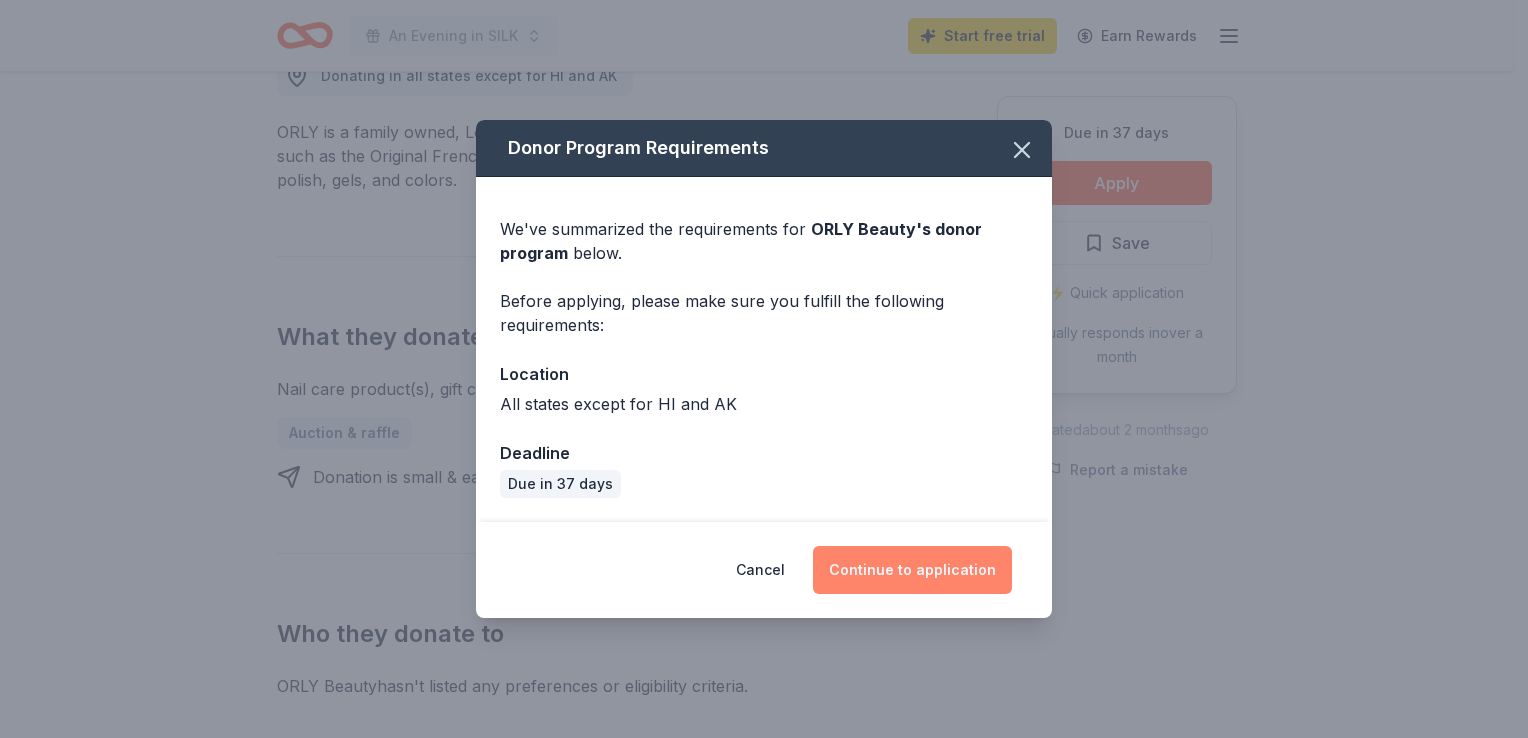 click on "Continue to application" at bounding box center (912, 570) 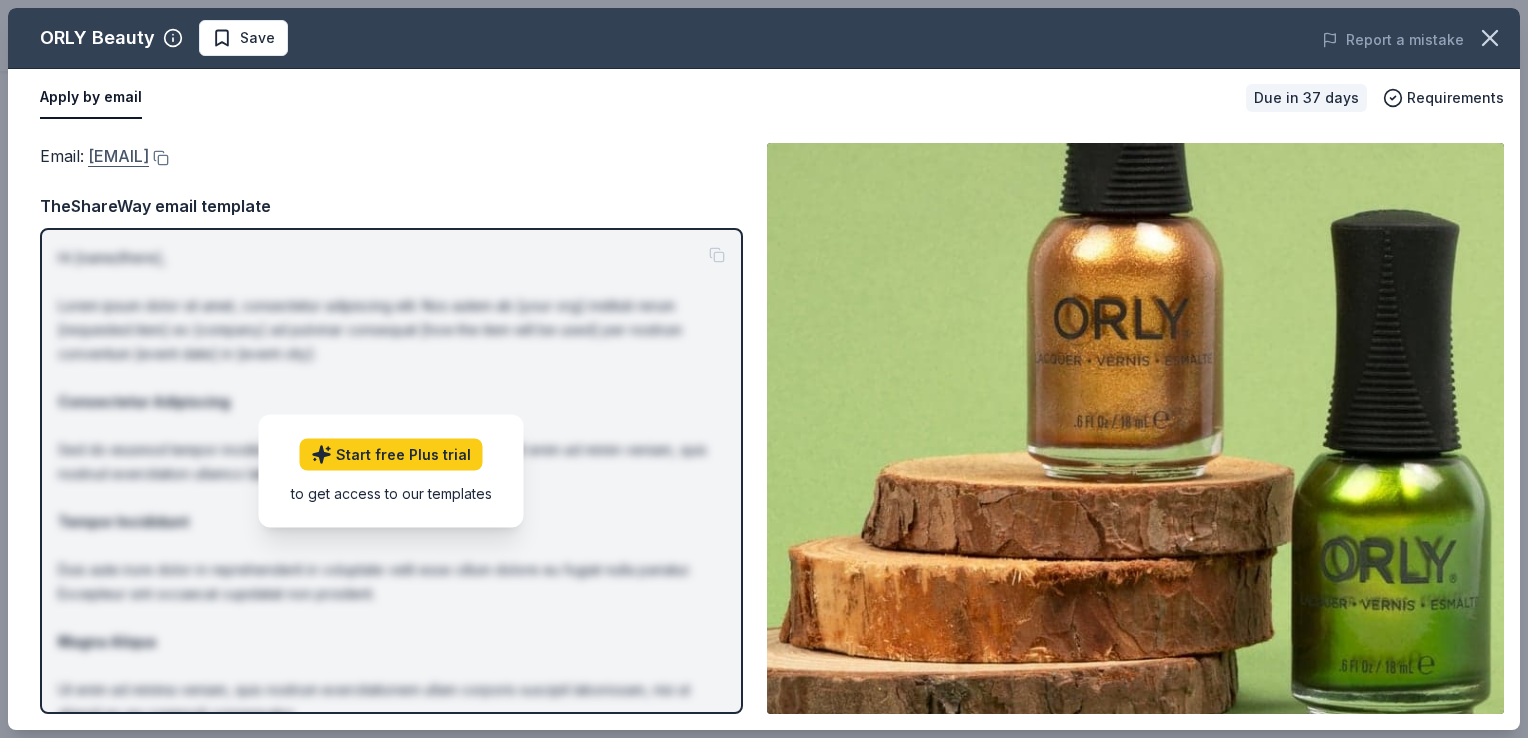 click on "customerservice@orlybeauty.com" at bounding box center (118, 156) 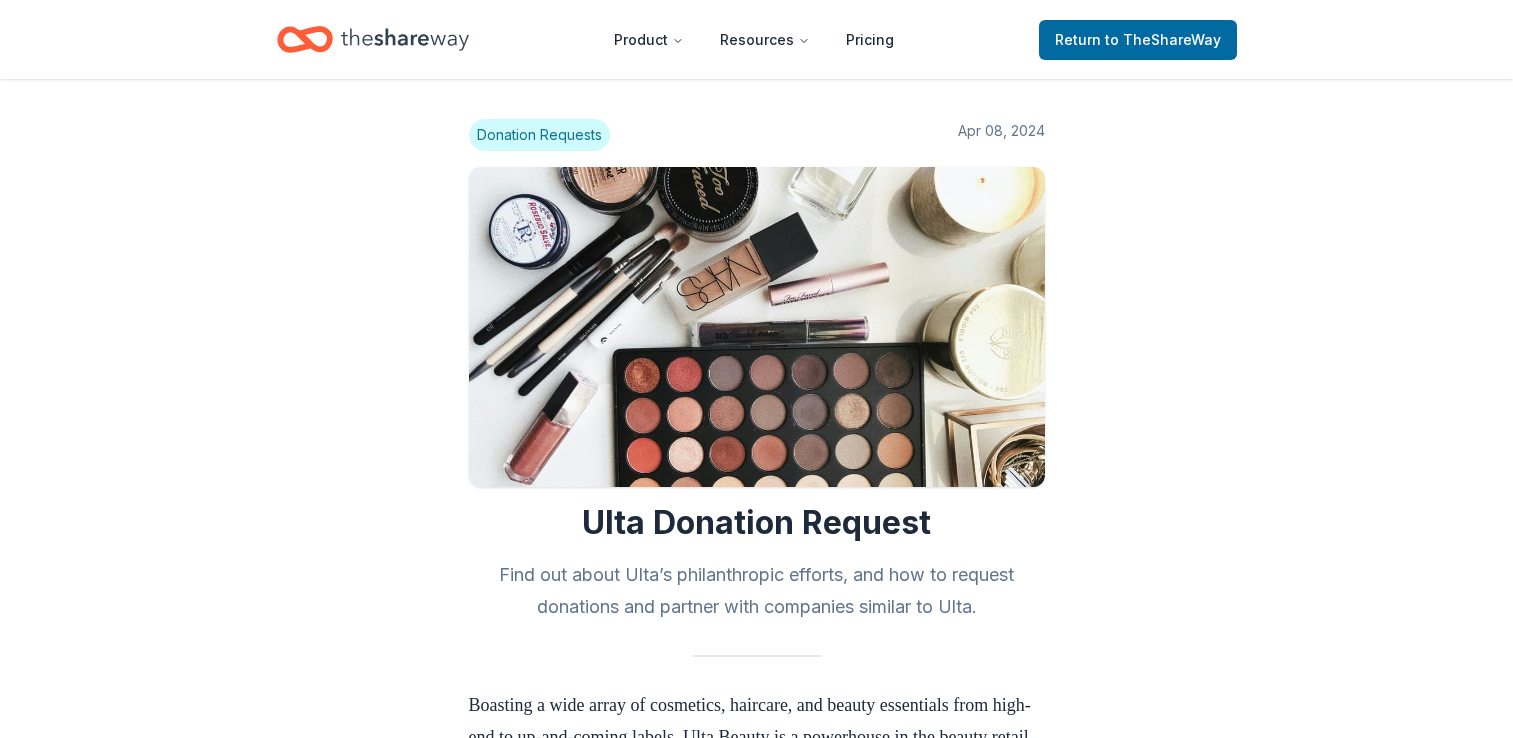 scroll, scrollTop: 1794, scrollLeft: 0, axis: vertical 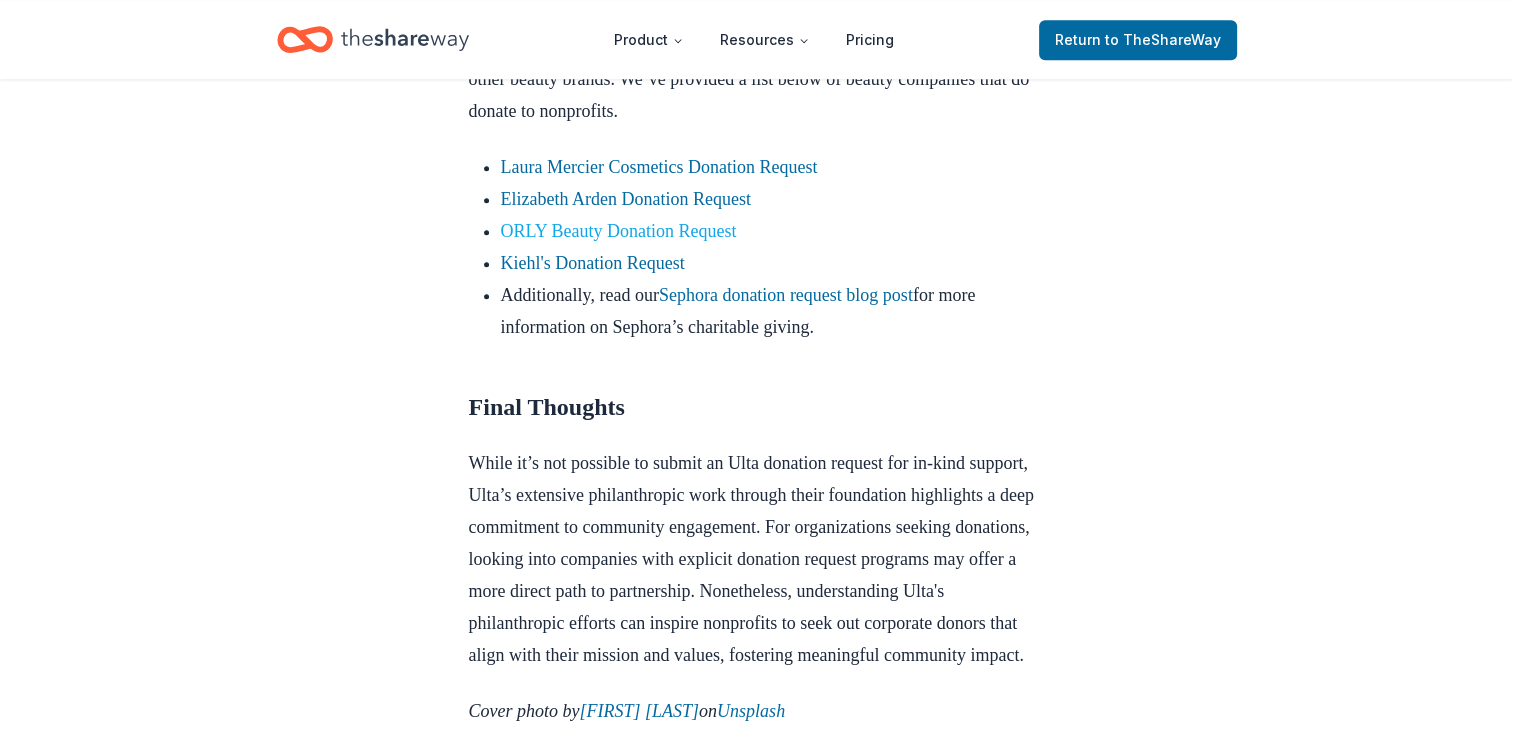 click on "ORLY Beauty Donation Request" at bounding box center (619, 231) 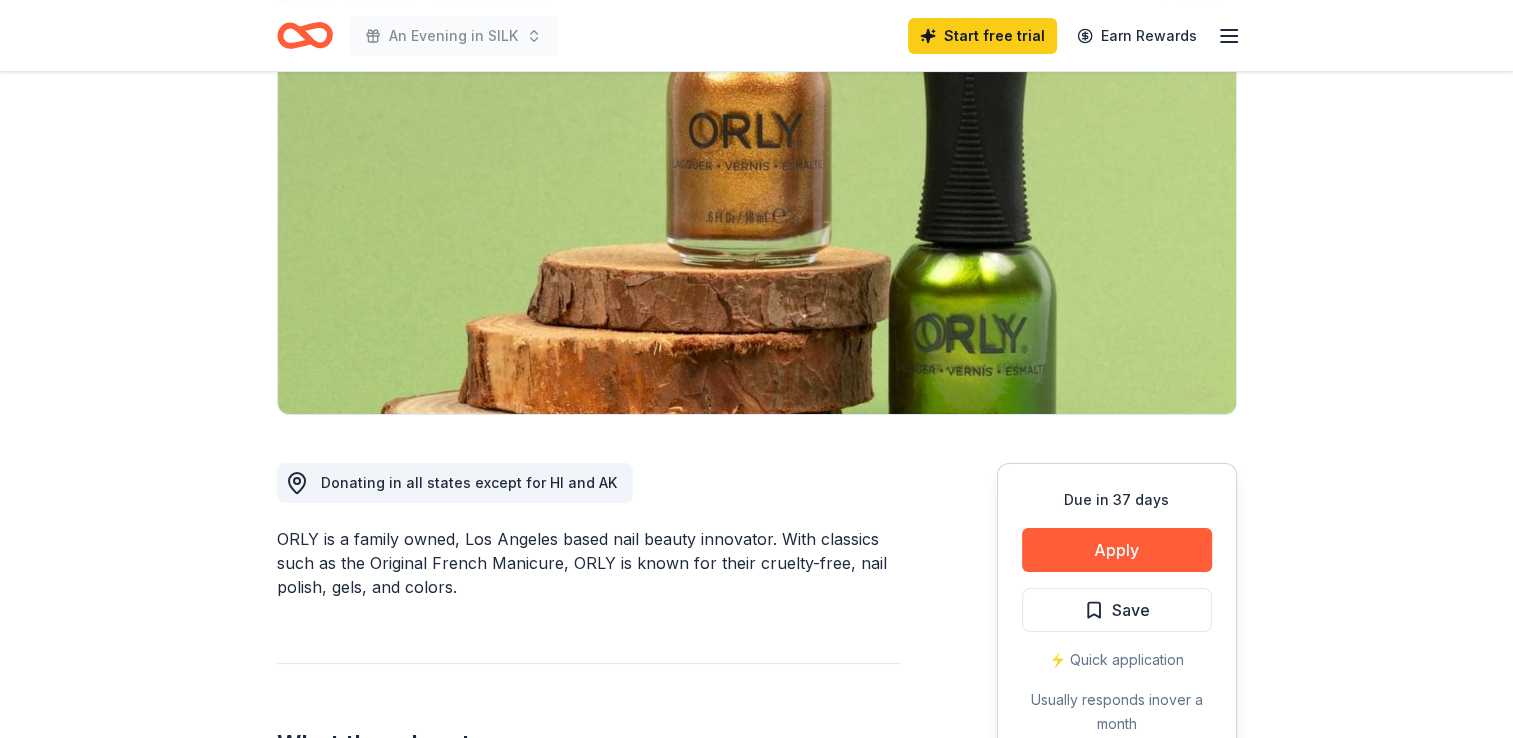 scroll, scrollTop: 300, scrollLeft: 0, axis: vertical 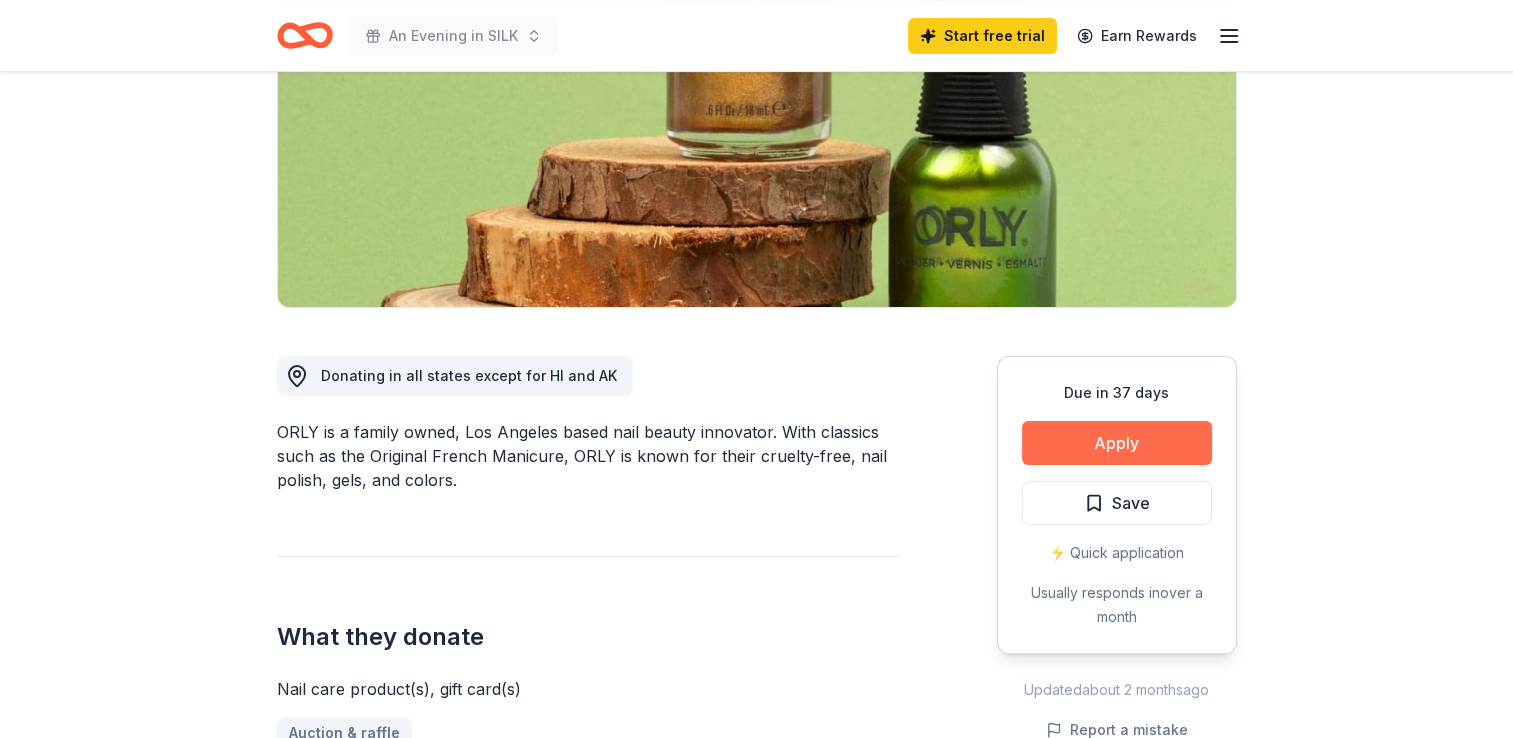 click on "Apply" at bounding box center (1117, 443) 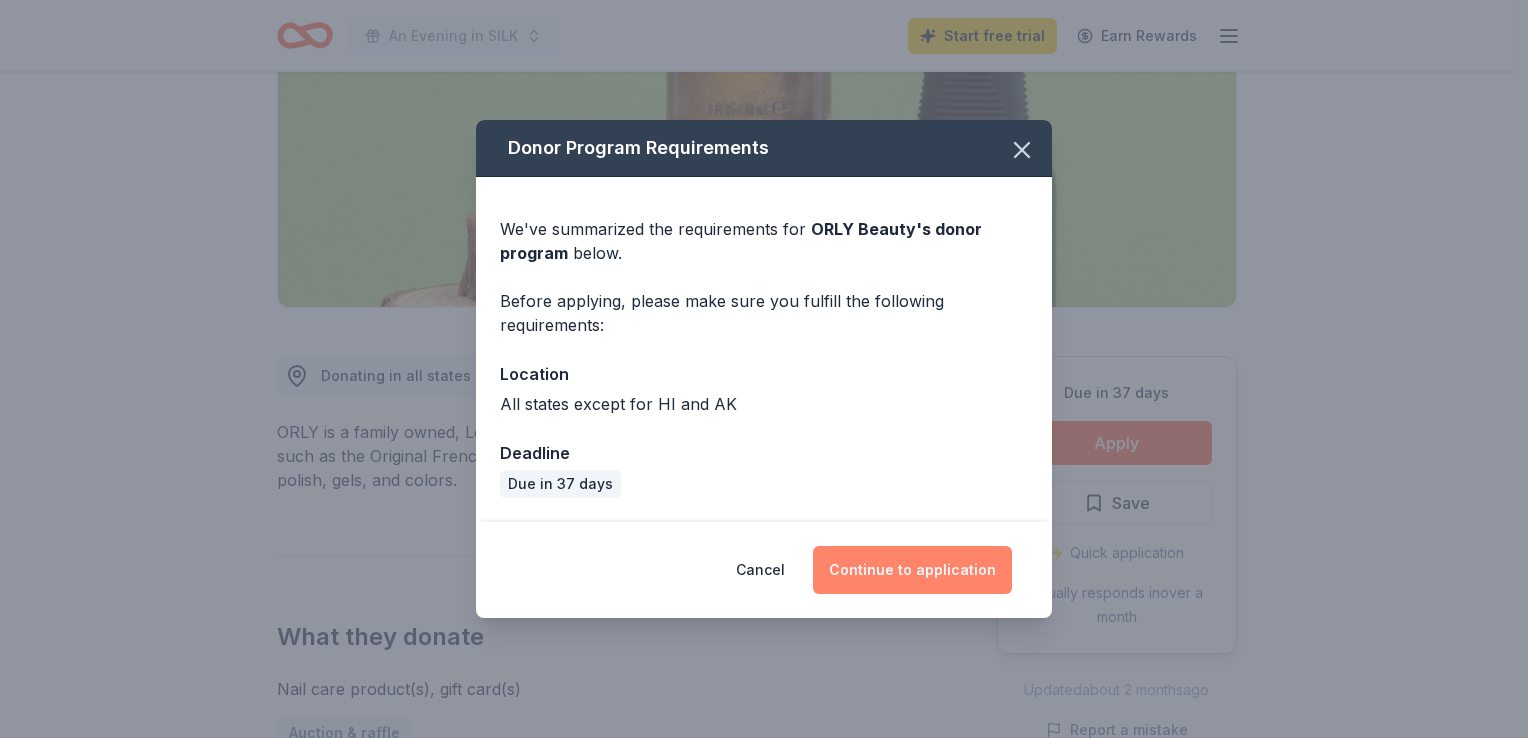 drag, startPoint x: 876, startPoint y: 564, endPoint x: 875, endPoint y: 550, distance: 14.035668 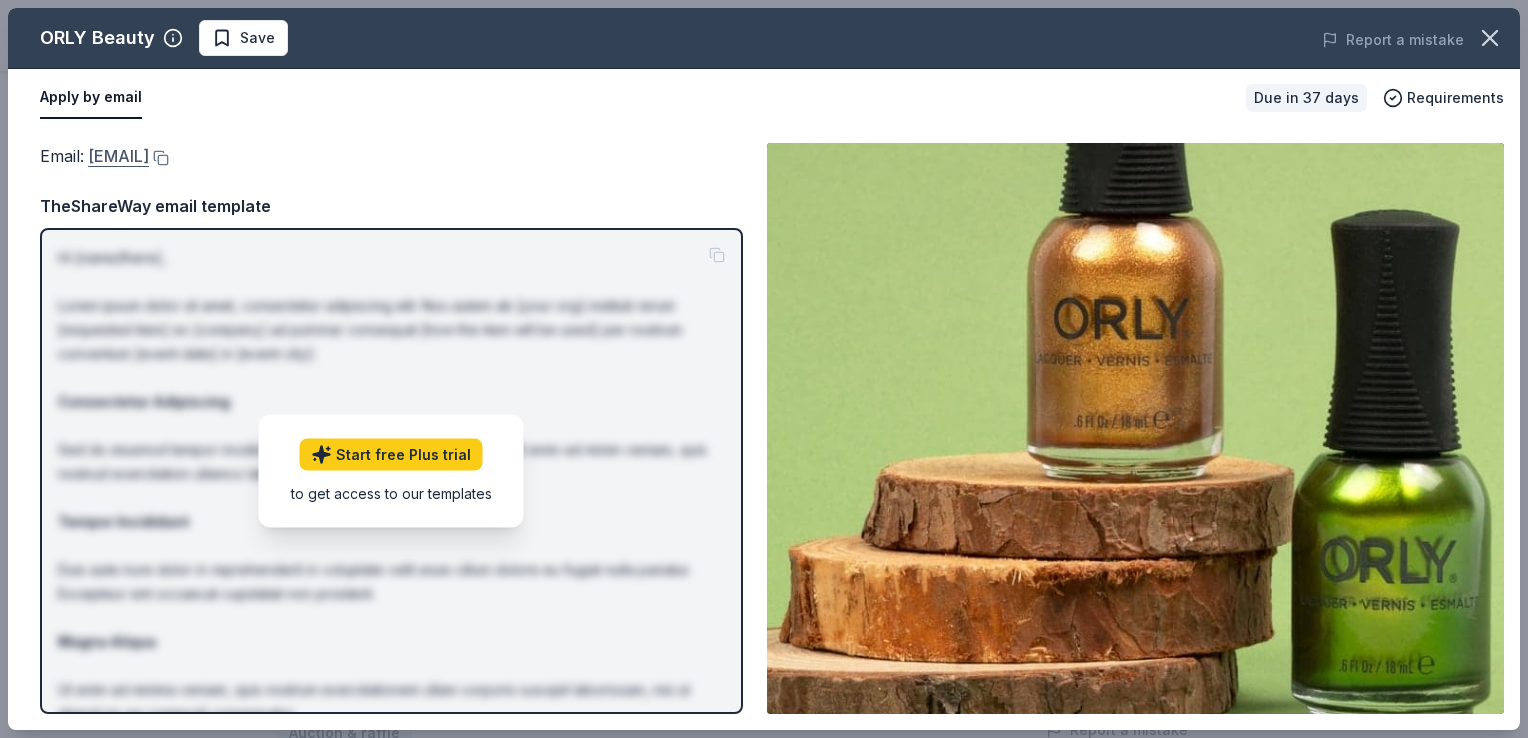 drag, startPoint x: 297, startPoint y: 157, endPoint x: 196, endPoint y: 148, distance: 101.4002 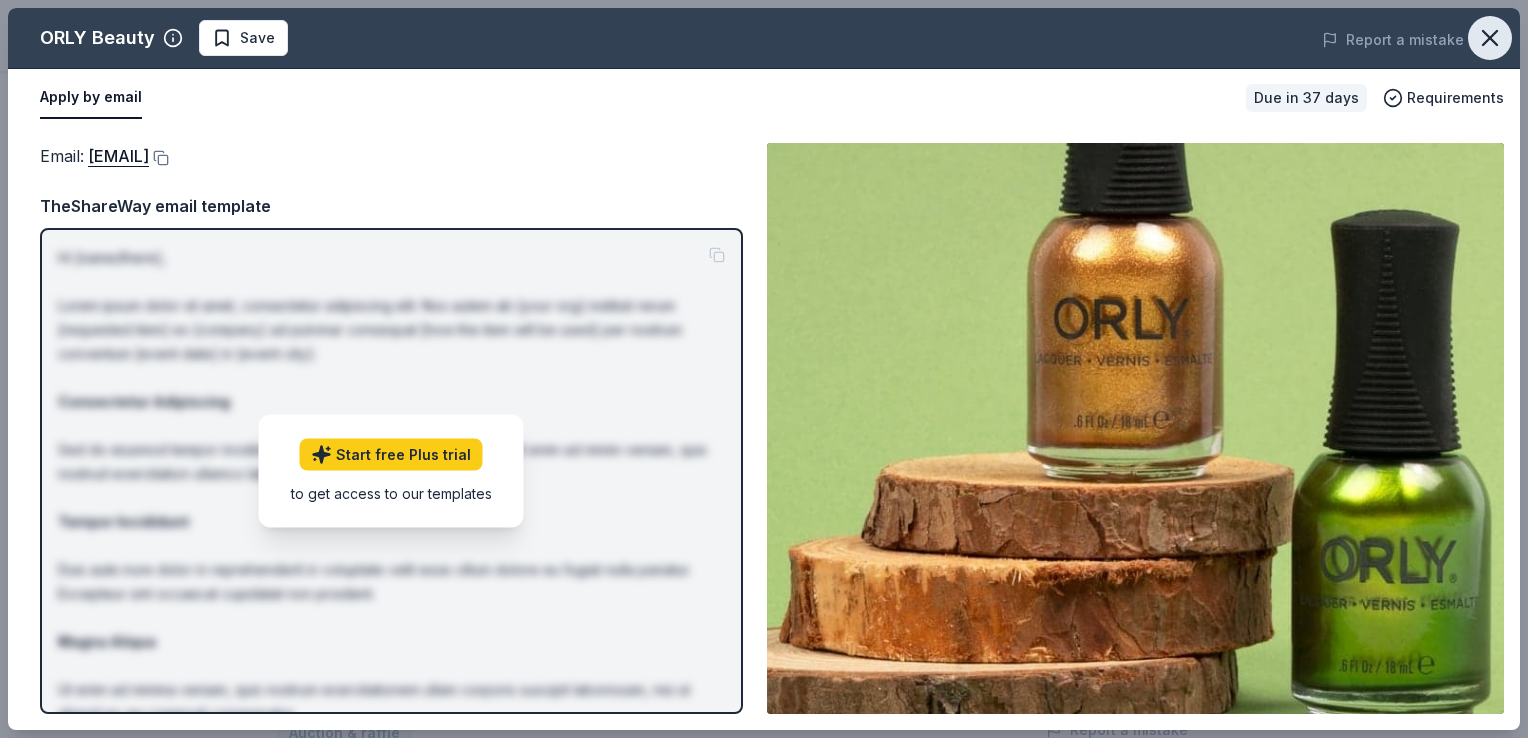 click 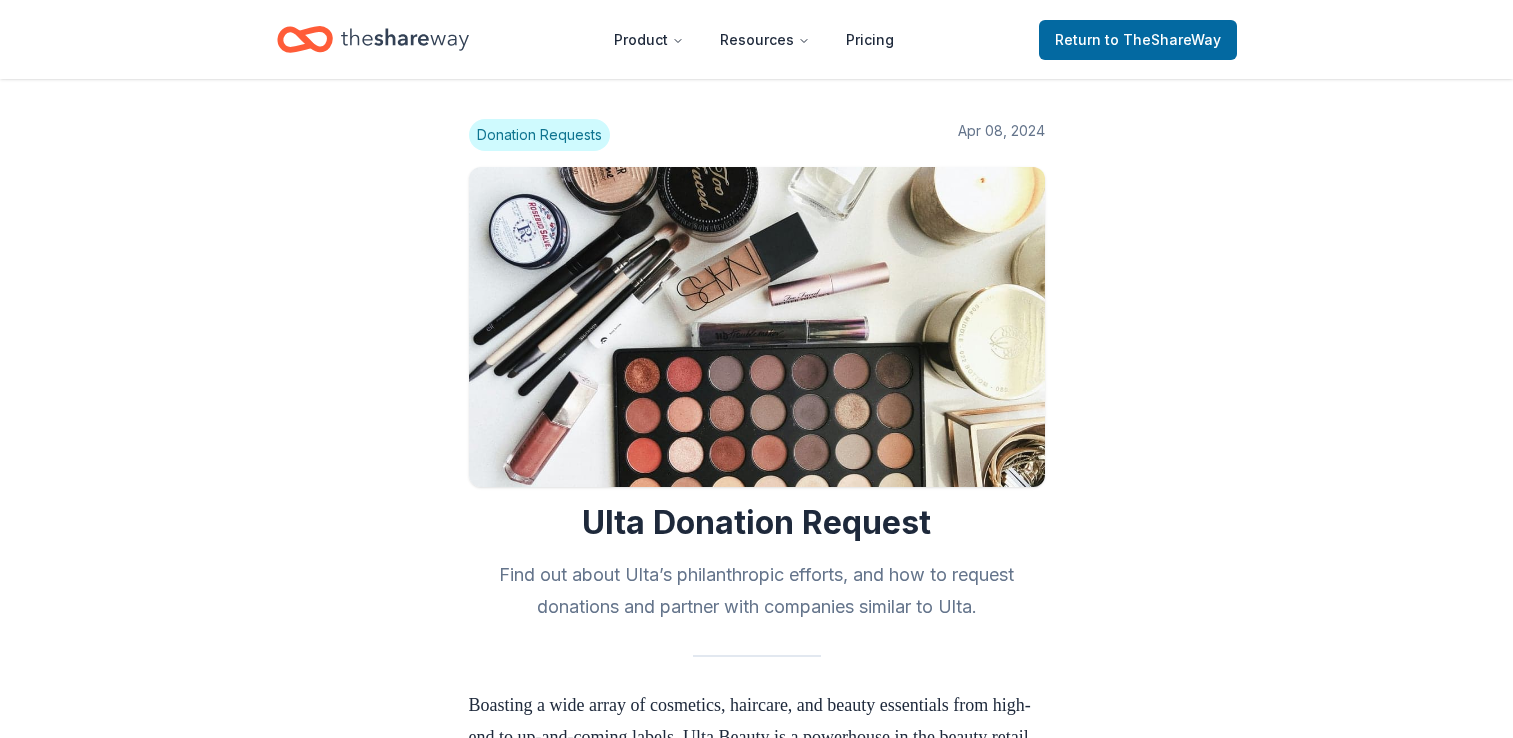 scroll, scrollTop: 1788, scrollLeft: 0, axis: vertical 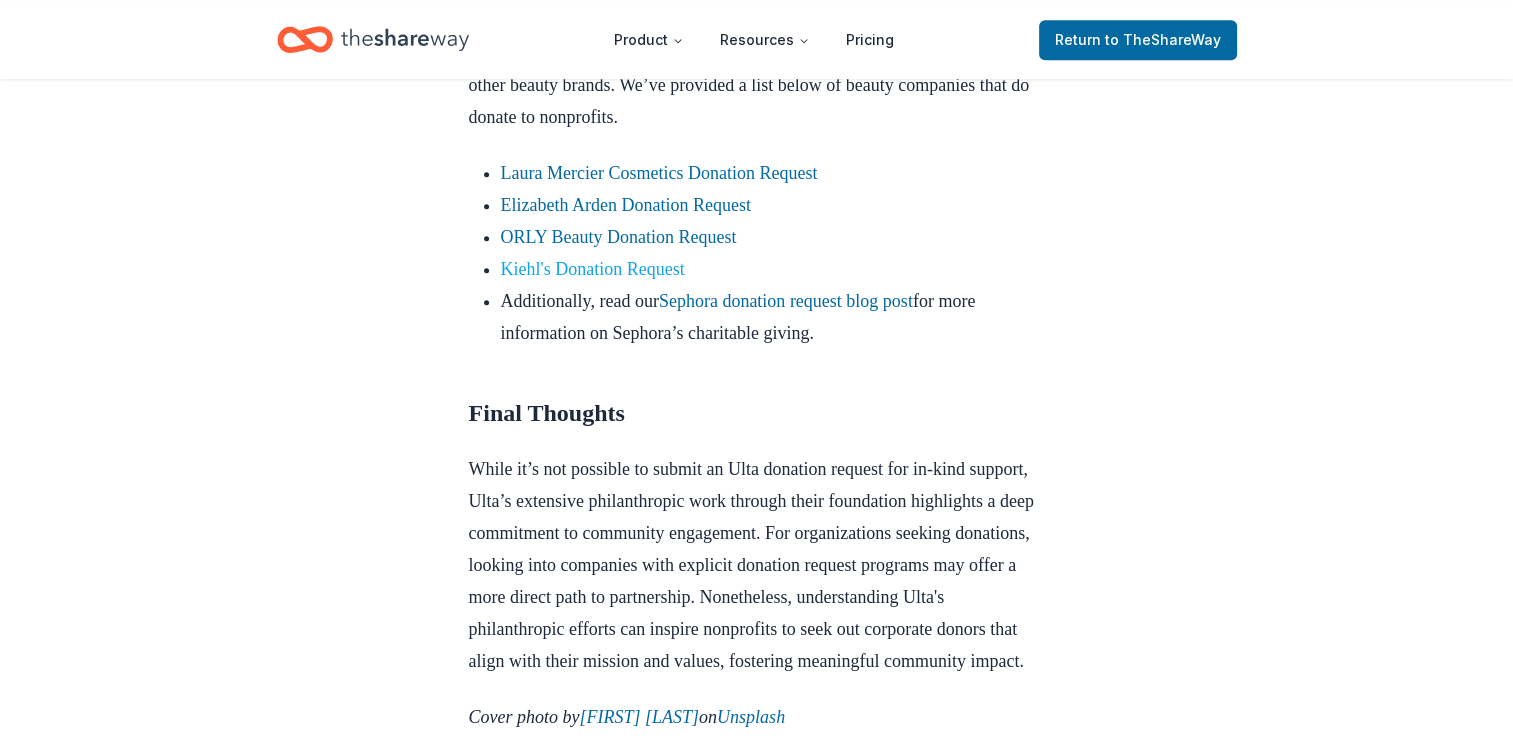 click on "Kiehl's Donation Request" at bounding box center [593, 269] 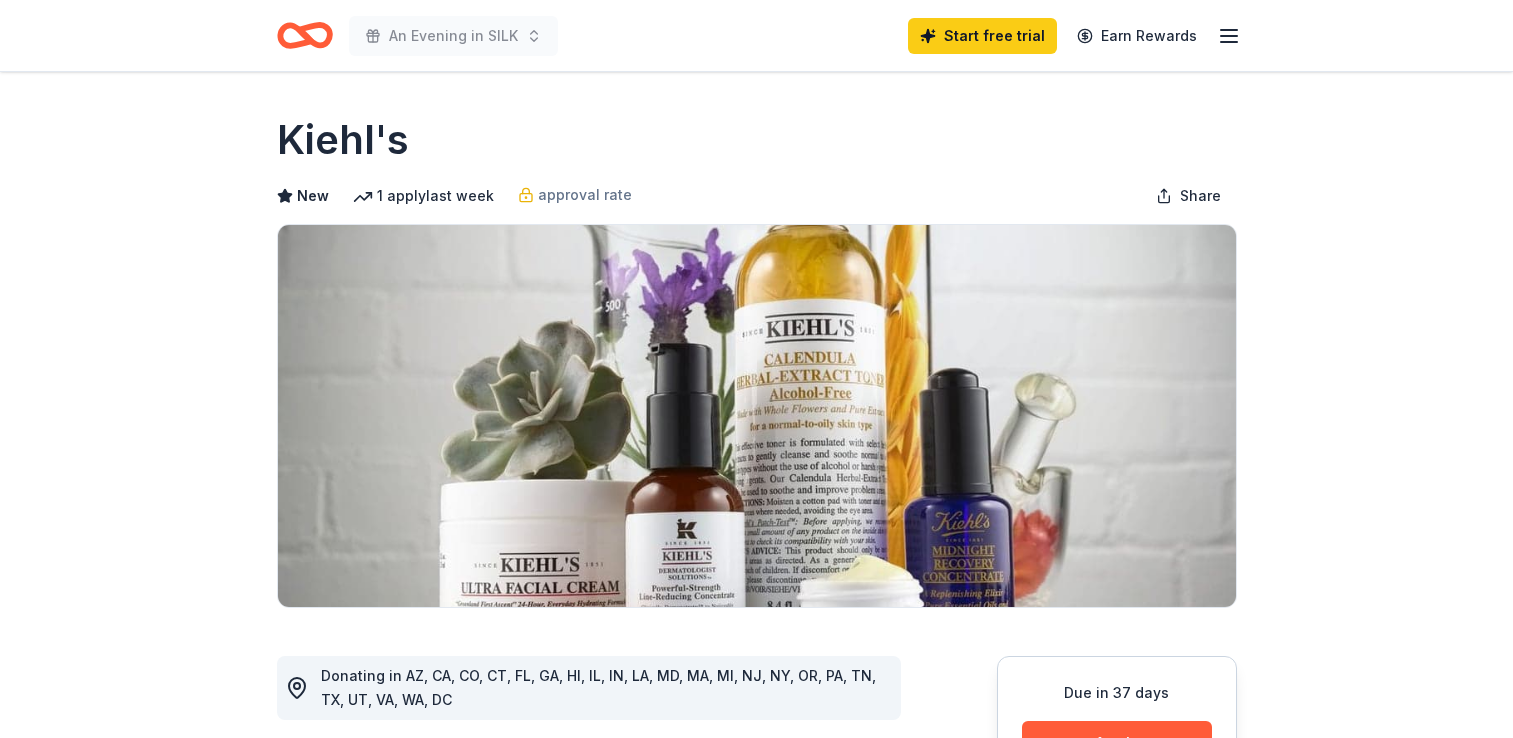 scroll, scrollTop: 0, scrollLeft: 0, axis: both 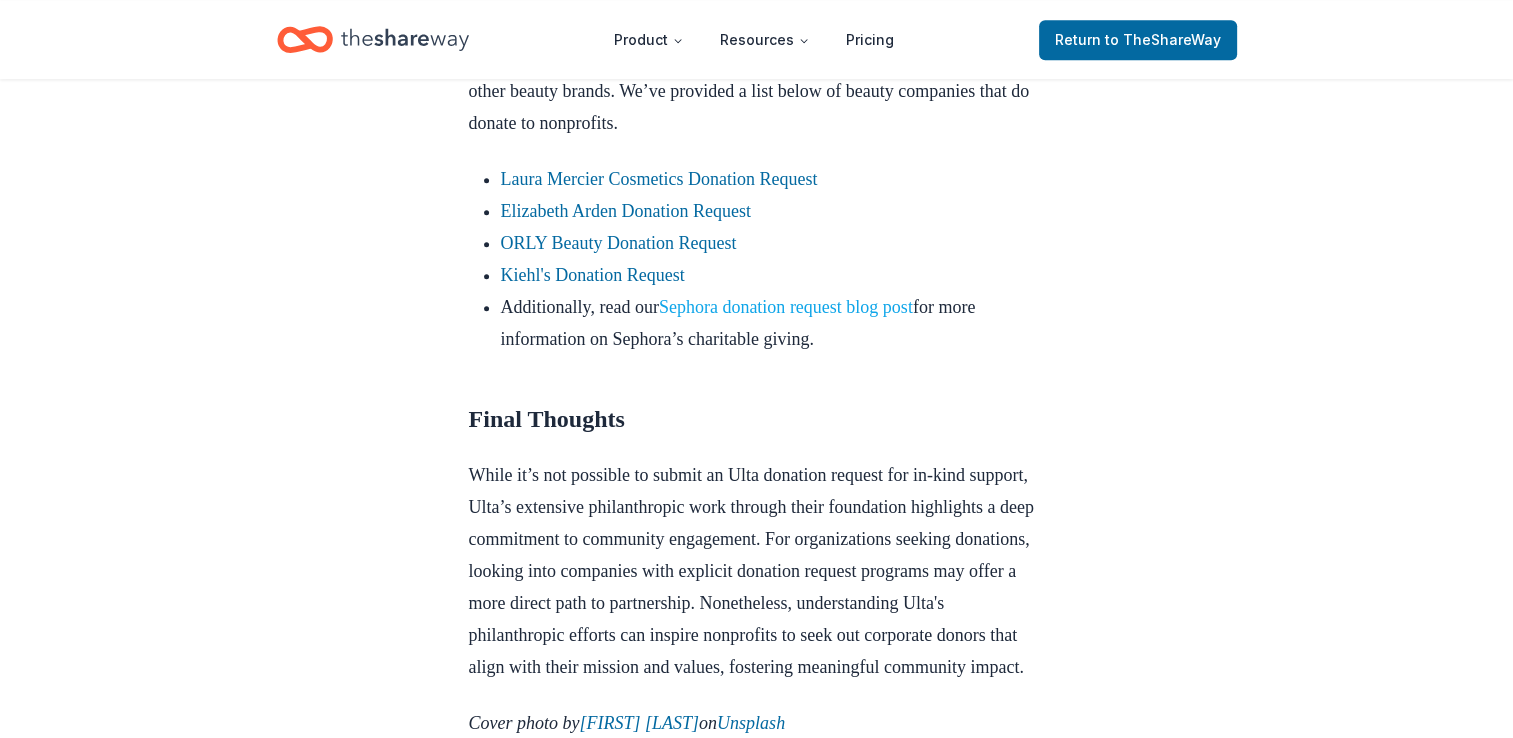 click on "Sephora donation request blog post" at bounding box center [786, 307] 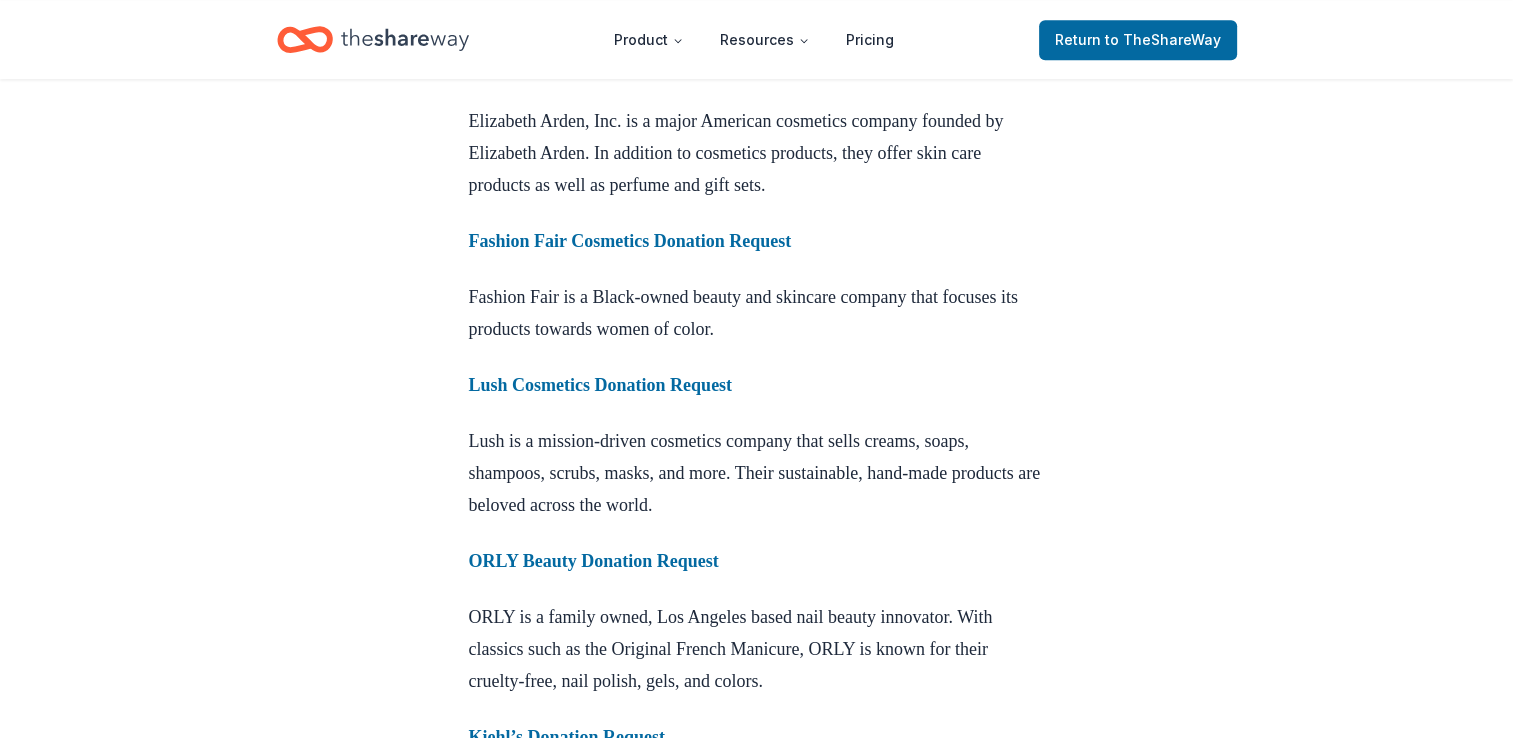 scroll, scrollTop: 1900, scrollLeft: 0, axis: vertical 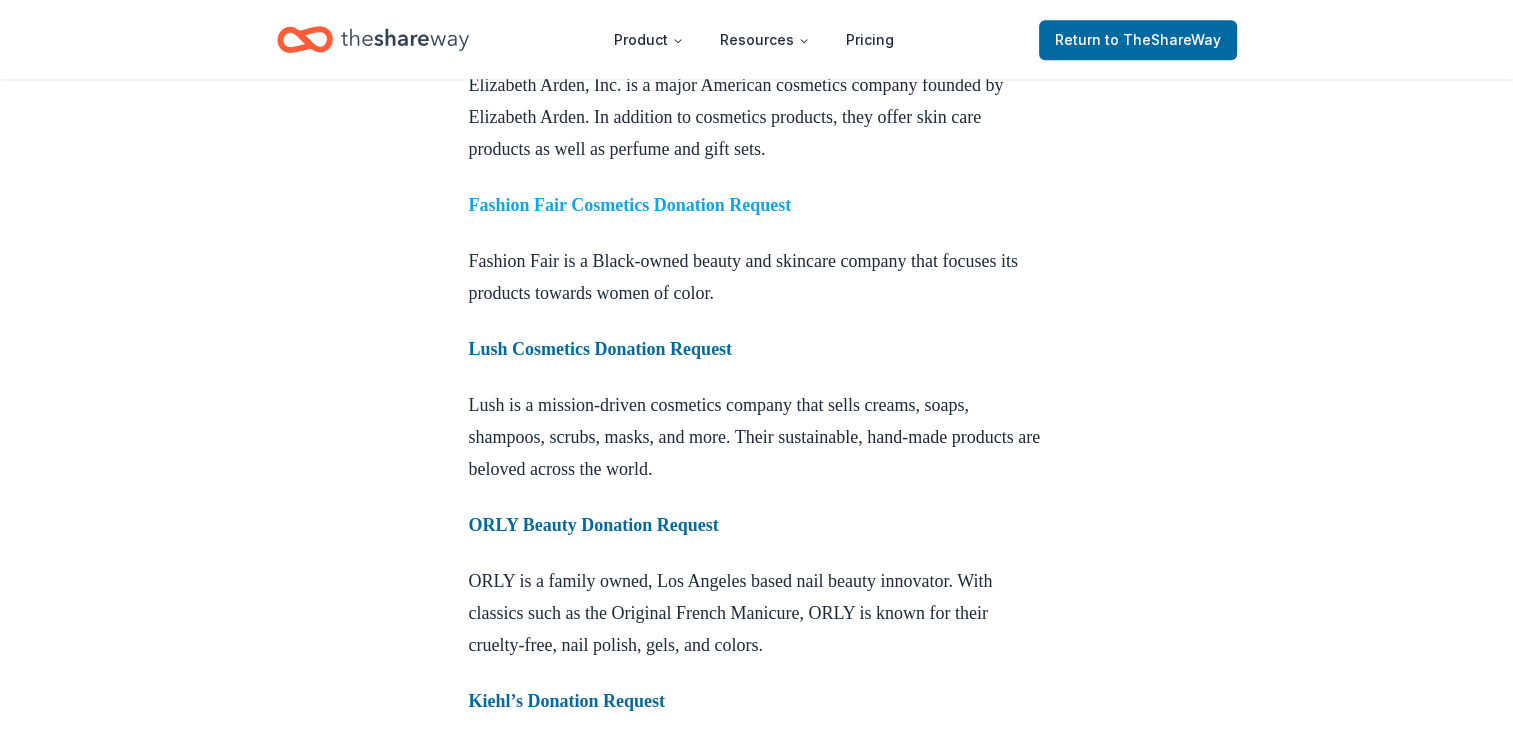 click on "Fashion Fair Cosmetics Donation Request" at bounding box center (630, 205) 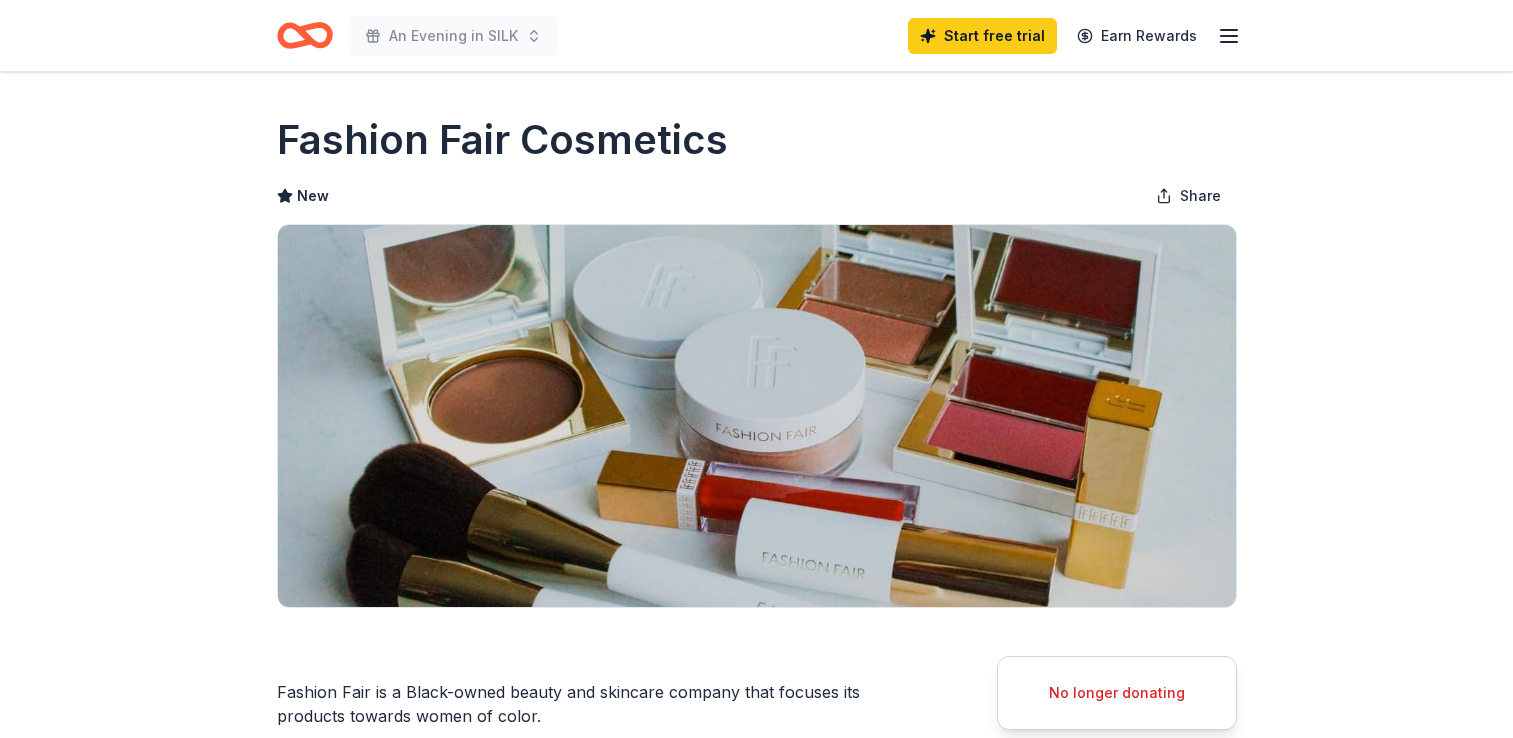 scroll, scrollTop: 0, scrollLeft: 0, axis: both 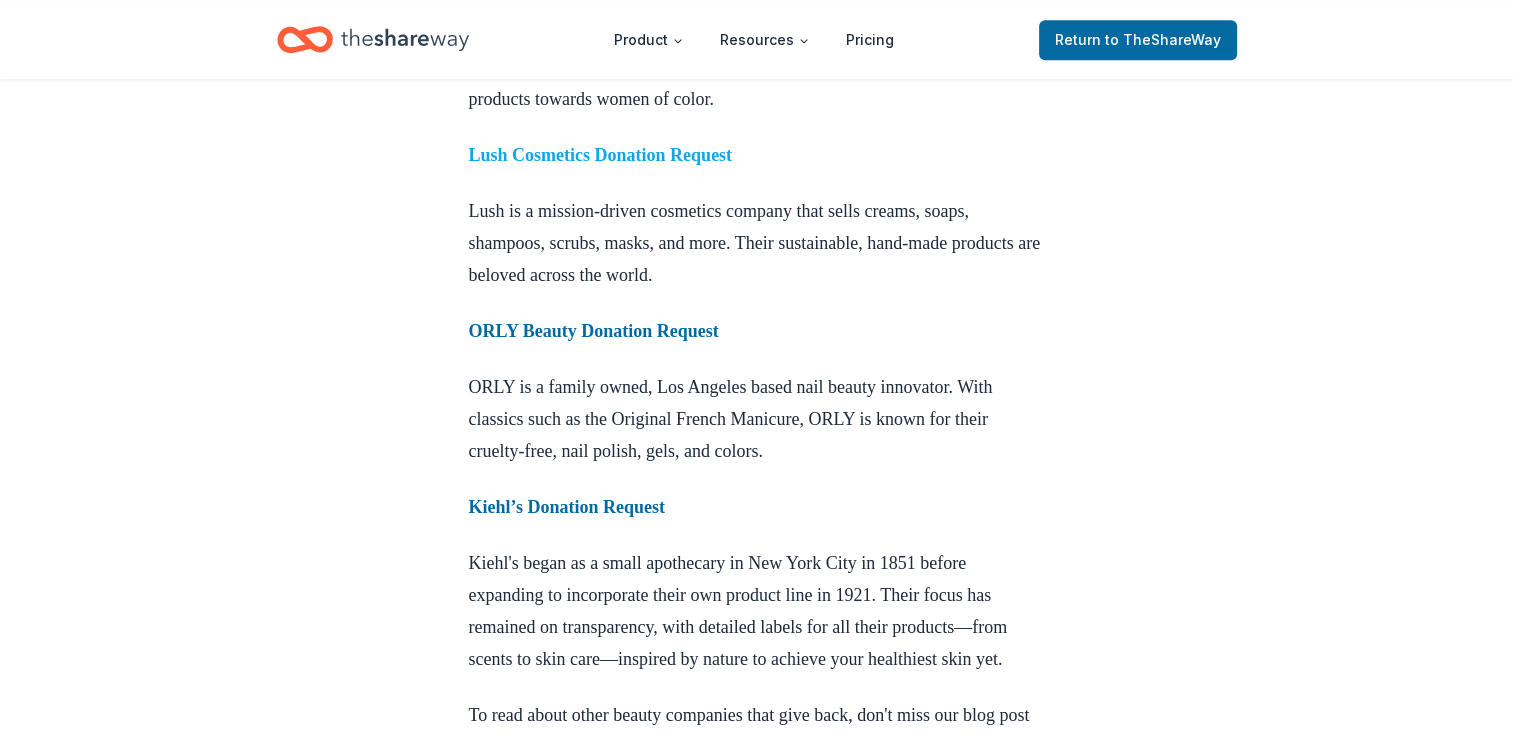 click on "Lush Cosmetics Donation Request" at bounding box center [601, 155] 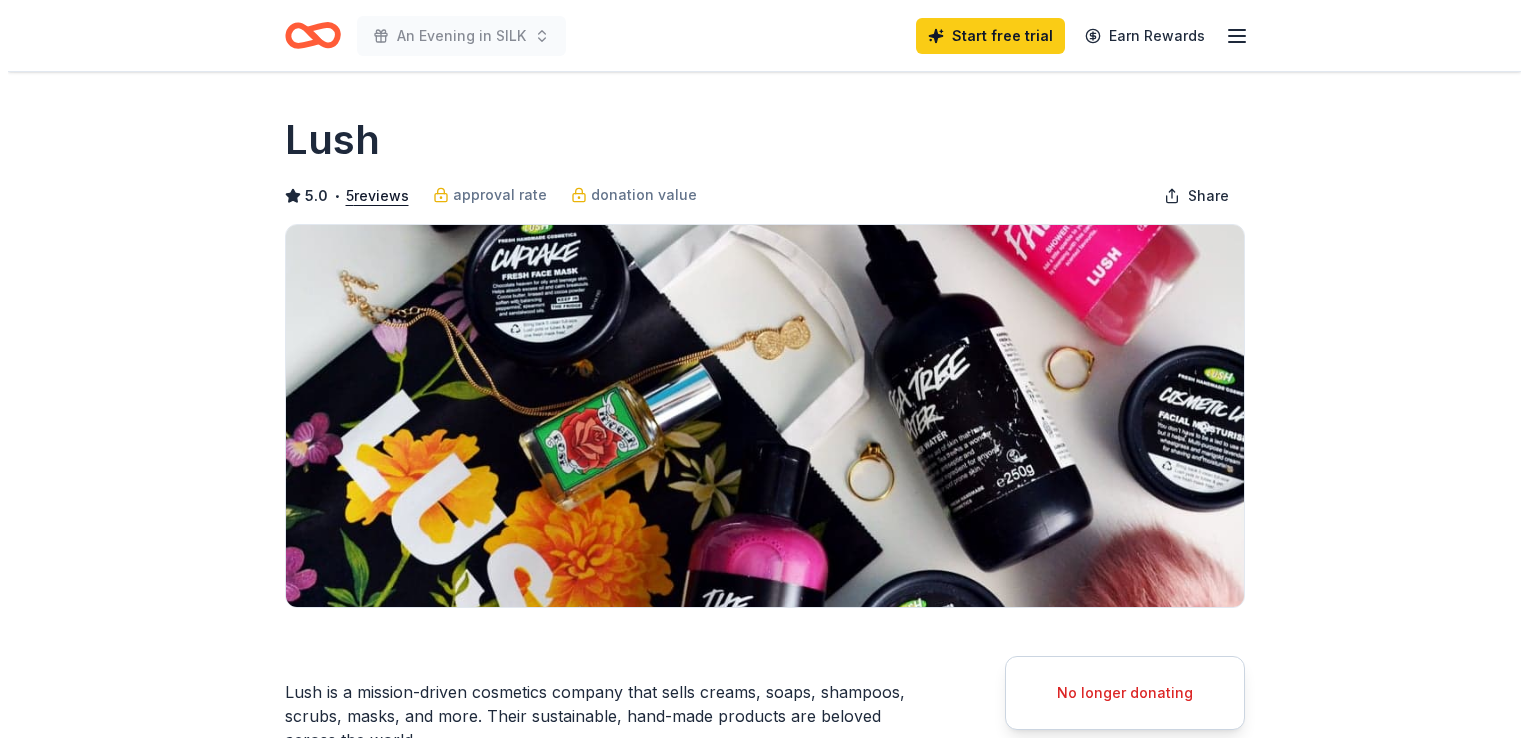 scroll, scrollTop: 0, scrollLeft: 0, axis: both 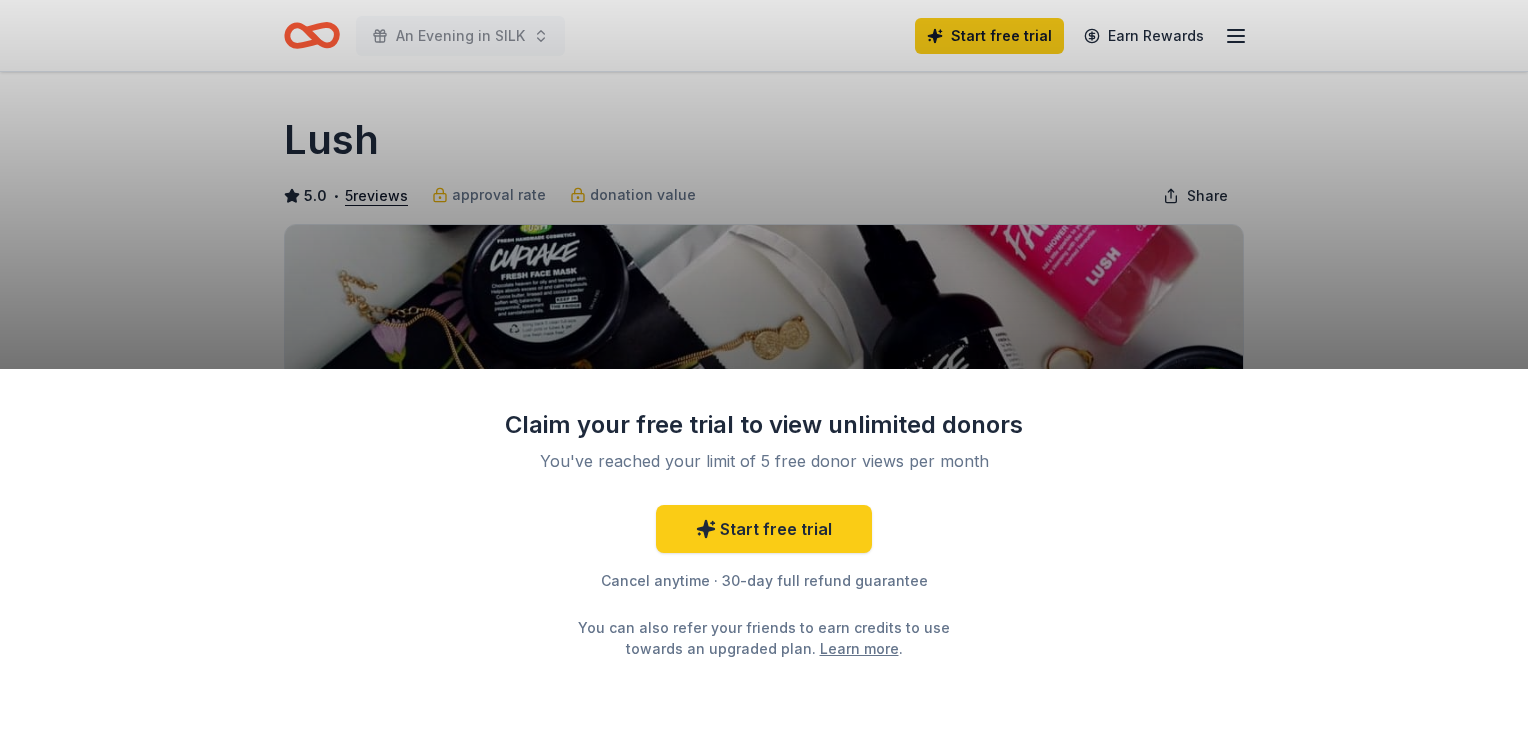 click on "Claim your free trial to view unlimited donors You've reached your limit of 5 free donor views per month Start free  trial Cancel anytime · 30-day full refund guarantee You can also refer your friends to earn credits to use towards an upgraded plan.   Learn more ." at bounding box center [764, 369] 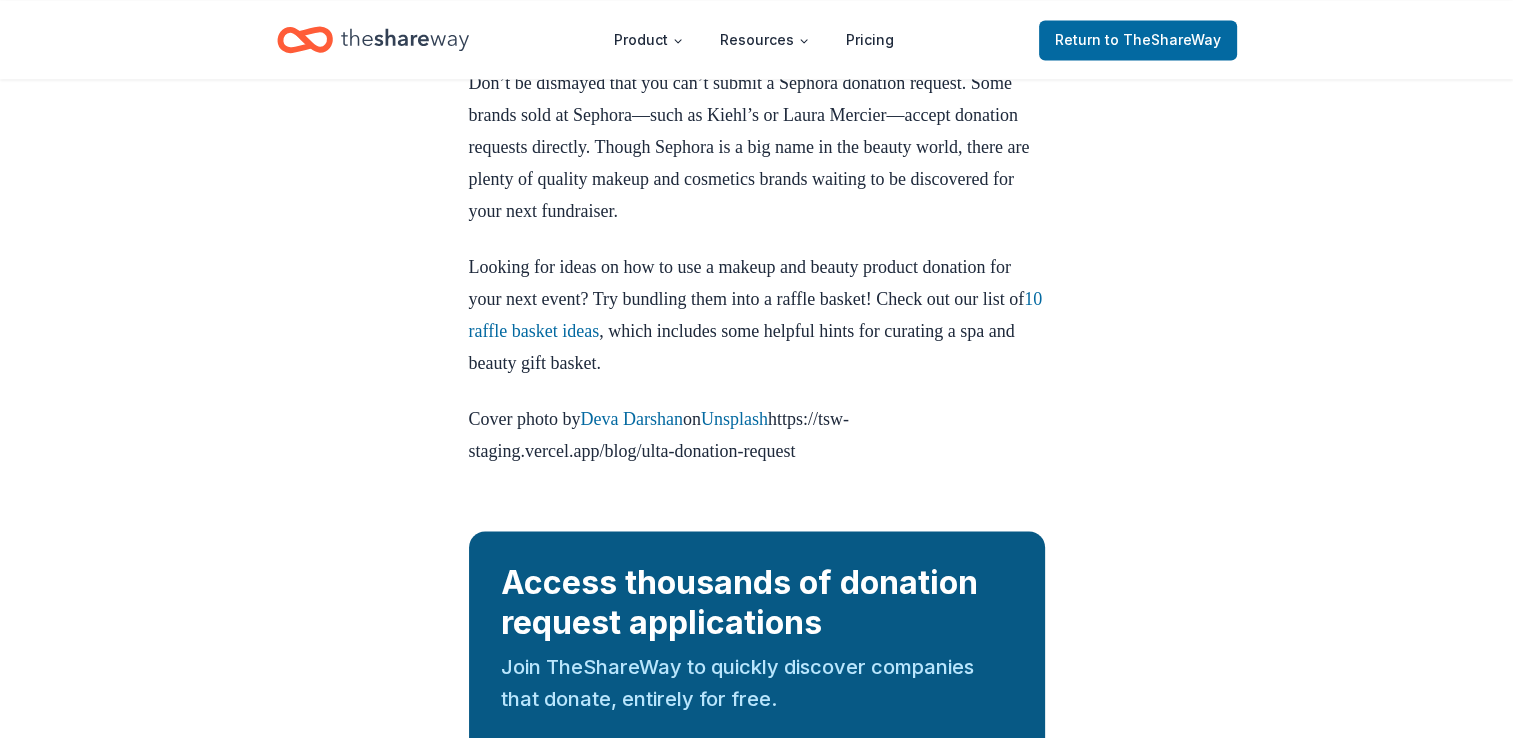 scroll, scrollTop: 3294, scrollLeft: 0, axis: vertical 